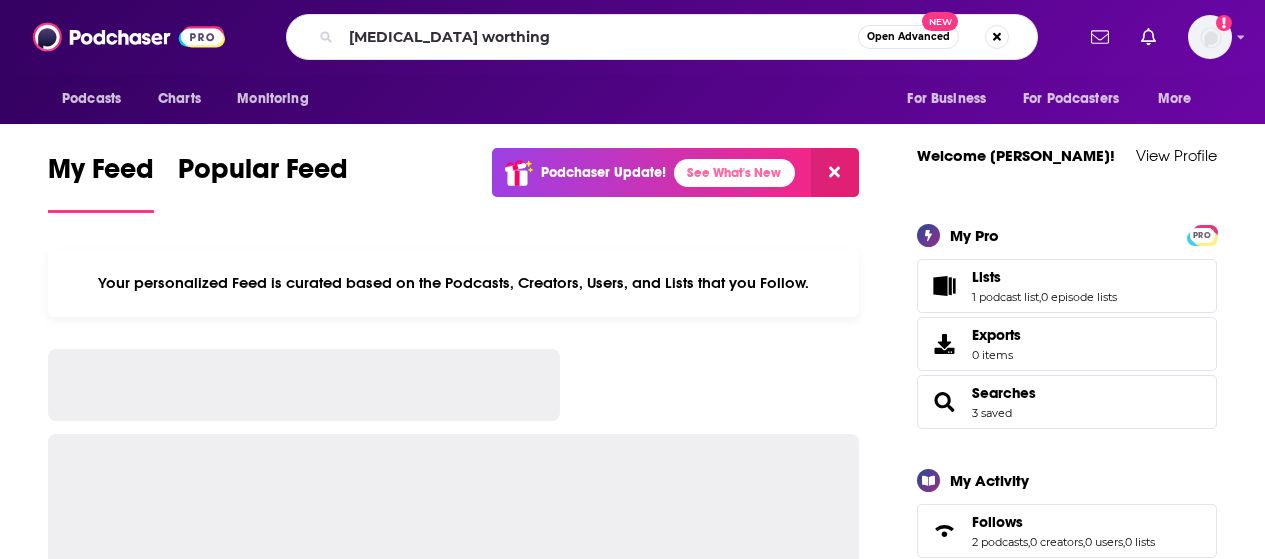 scroll, scrollTop: 0, scrollLeft: 0, axis: both 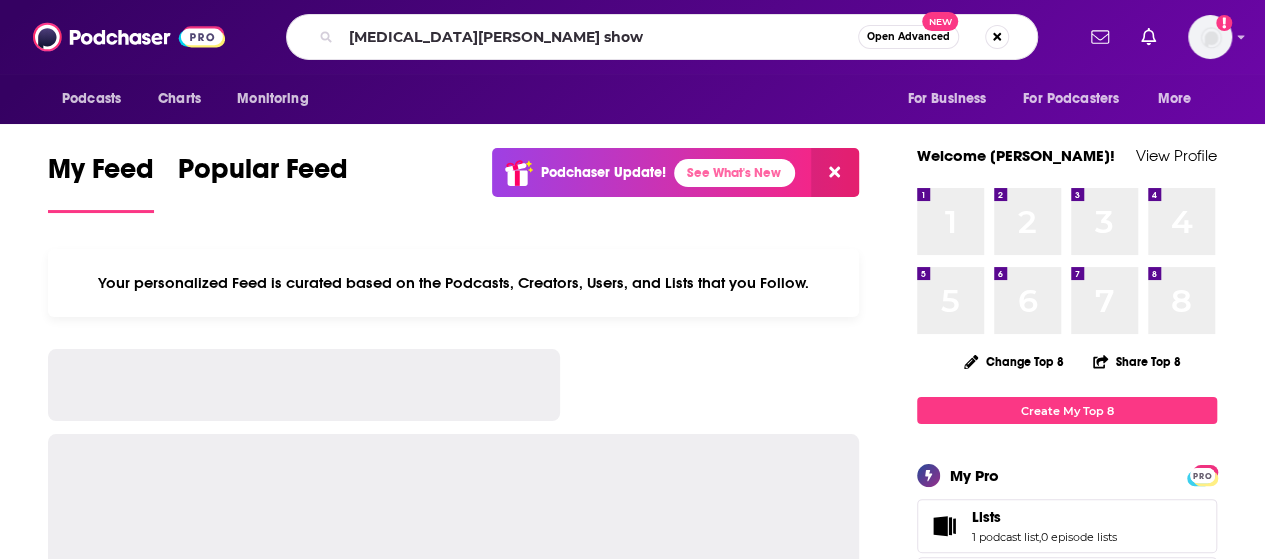 type on "[MEDICAL_DATA][PERSON_NAME] show" 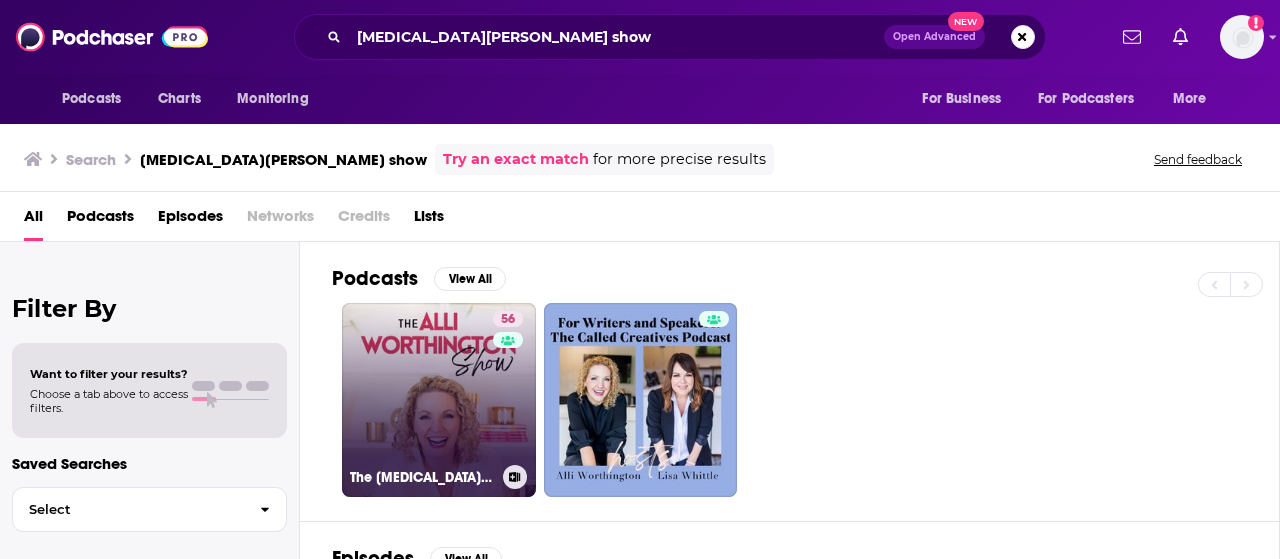 click on "56 The [MEDICAL_DATA][PERSON_NAME] Show" at bounding box center [439, 400] 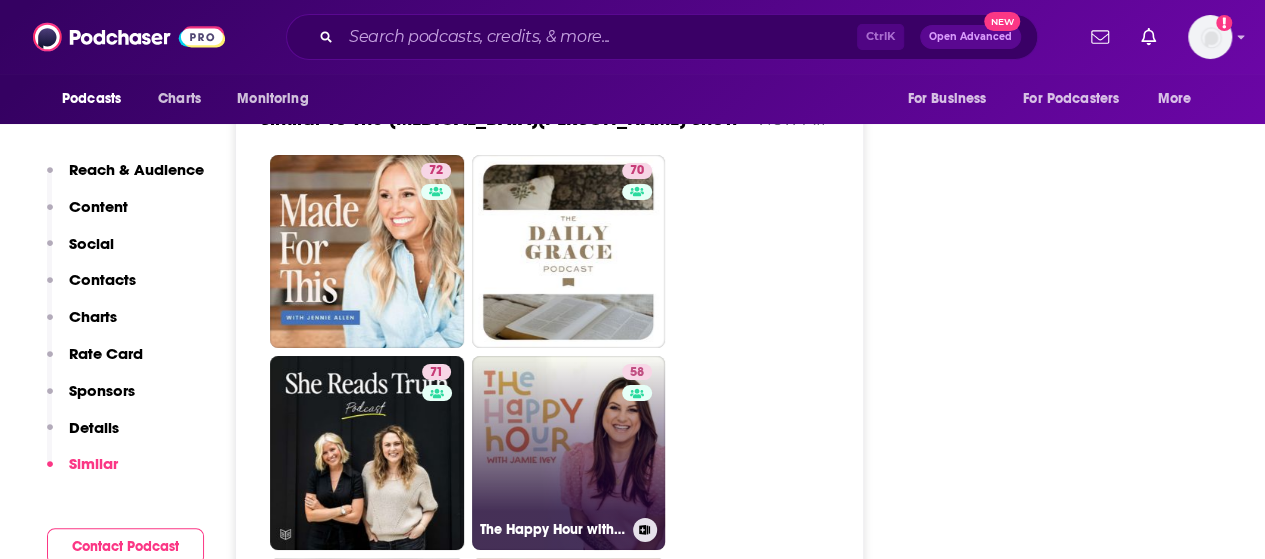 scroll, scrollTop: 3623, scrollLeft: 0, axis: vertical 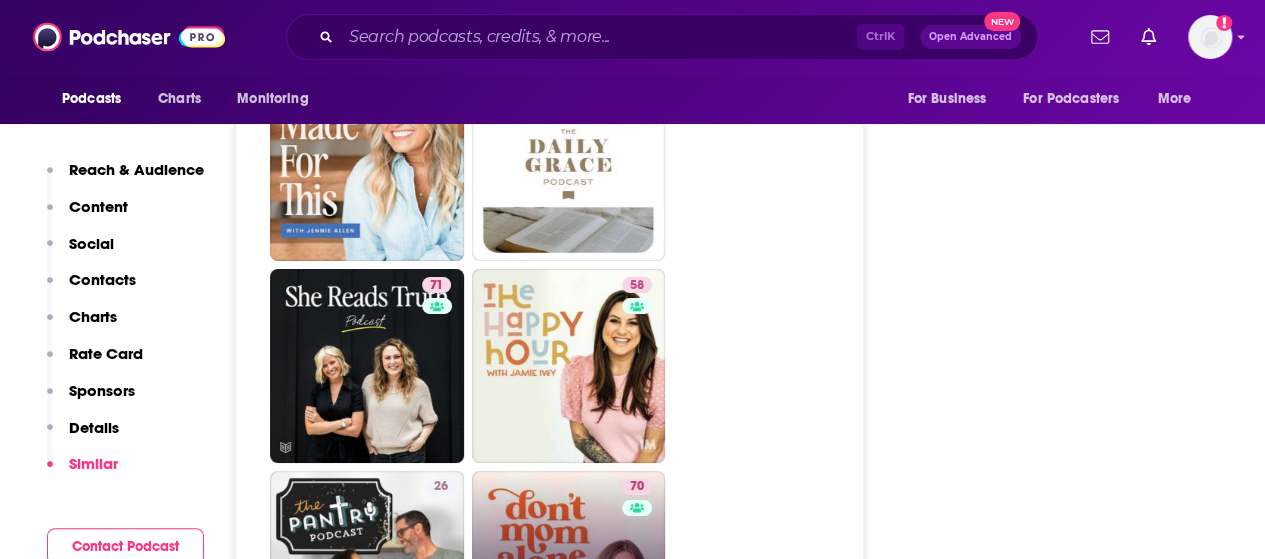 click on "70 Don't Mom Alone Podcast" at bounding box center (569, 568) 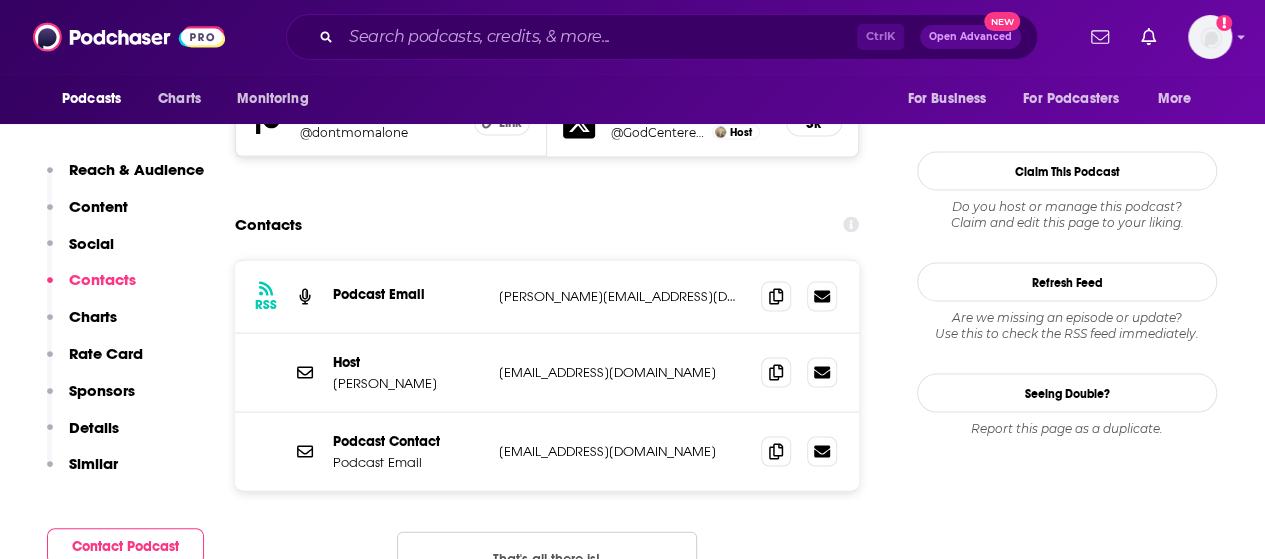scroll, scrollTop: 1891, scrollLeft: 0, axis: vertical 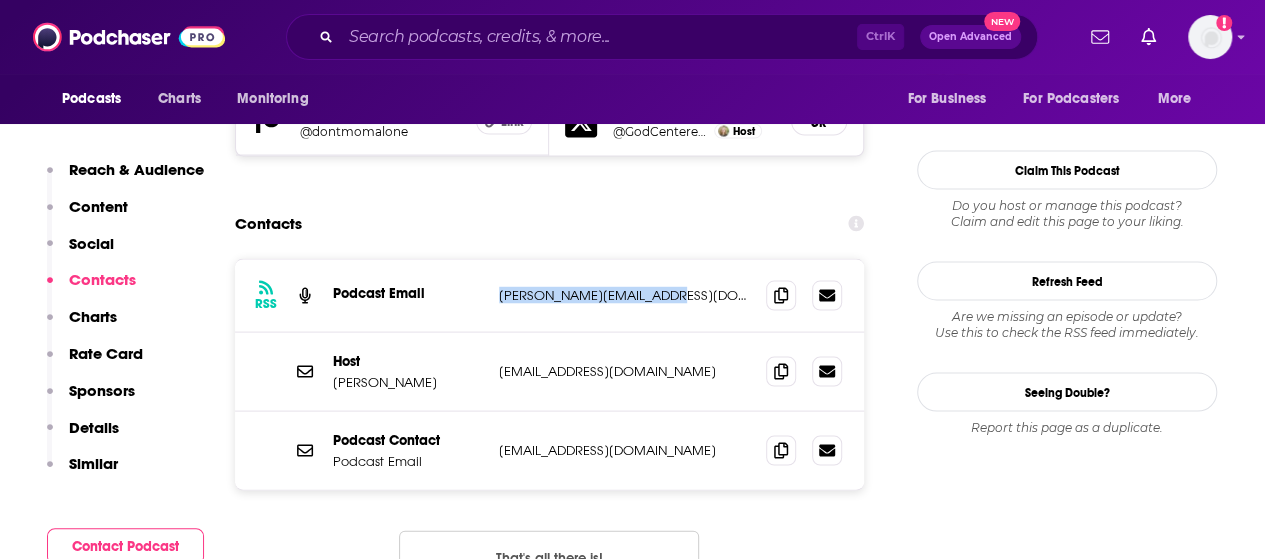 drag, startPoint x: 688, startPoint y: 199, endPoint x: 496, endPoint y: 199, distance: 192 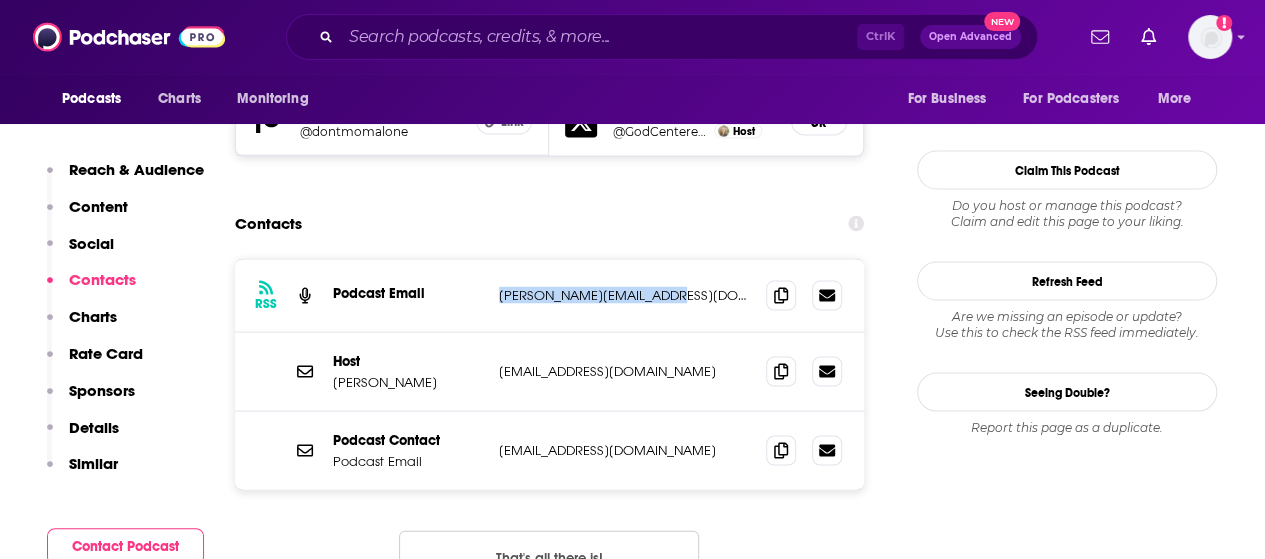 click on "RSS   Podcast Email [EMAIL_ADDRESS][DOMAIN_NAME] [PERSON_NAME][EMAIL_ADDRESS][DOMAIN_NAME]" at bounding box center [549, 295] 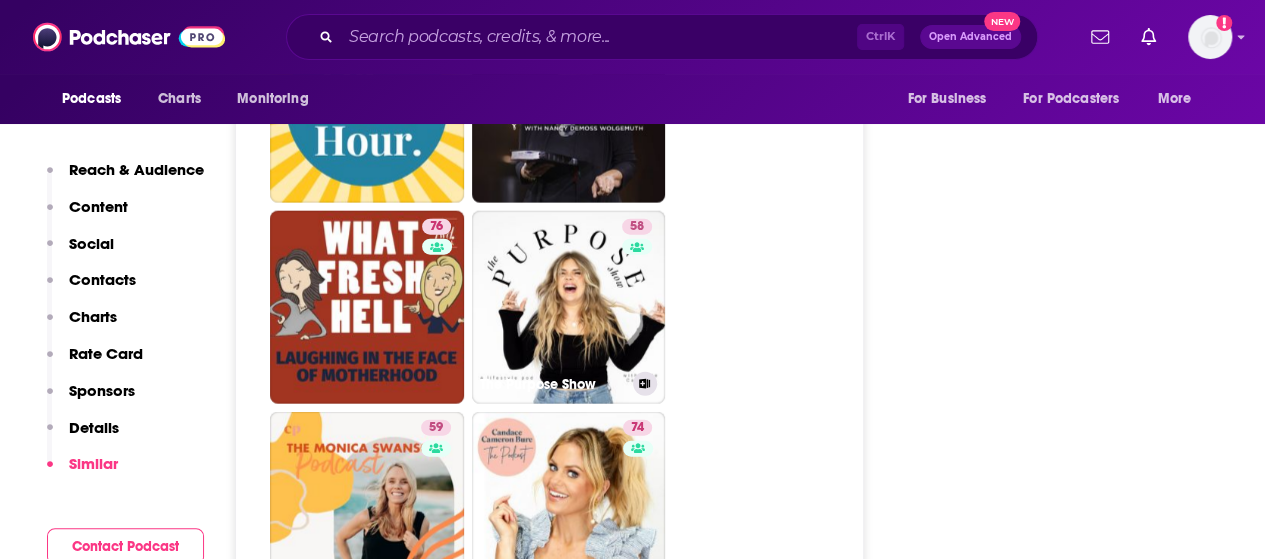 scroll, scrollTop: 5958, scrollLeft: 0, axis: vertical 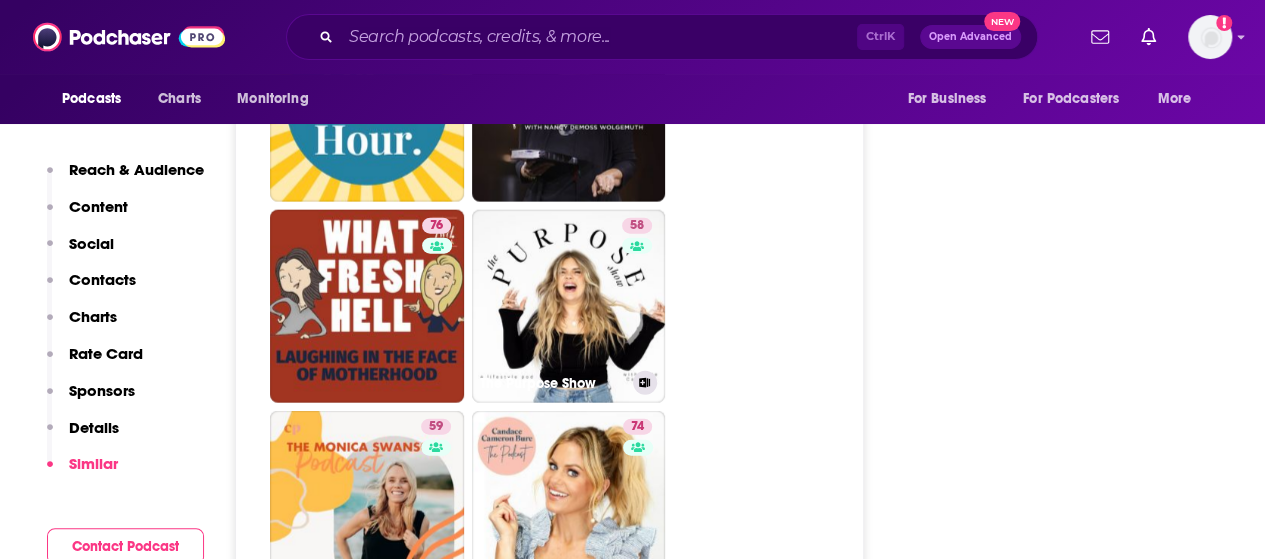 click on "The Purpose Show" at bounding box center [552, 383] 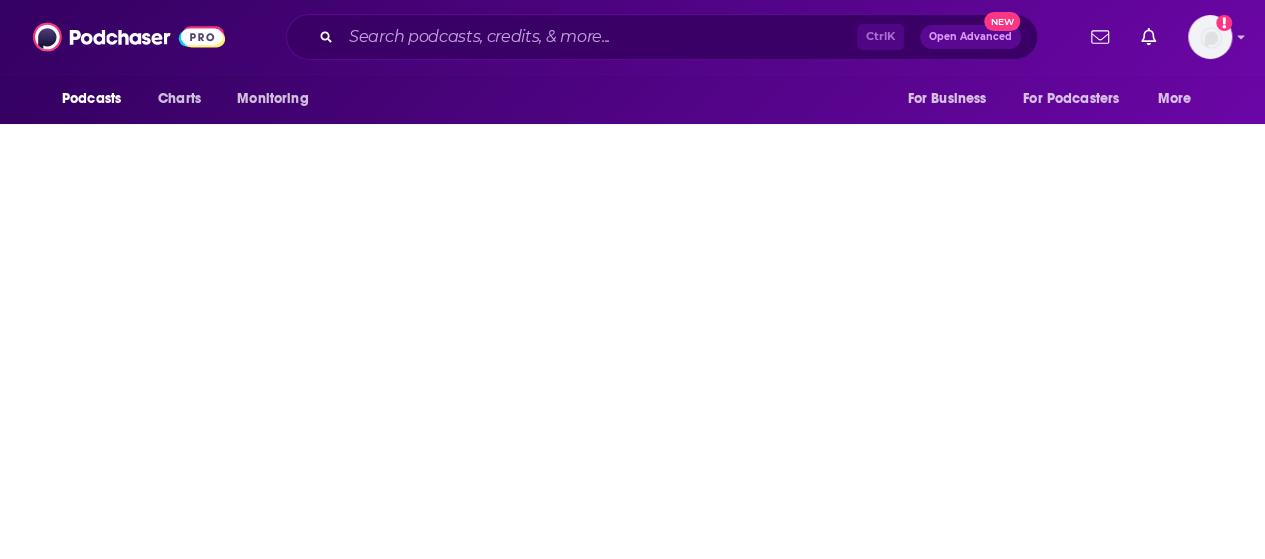 type on "[URL][DOMAIN_NAME]" 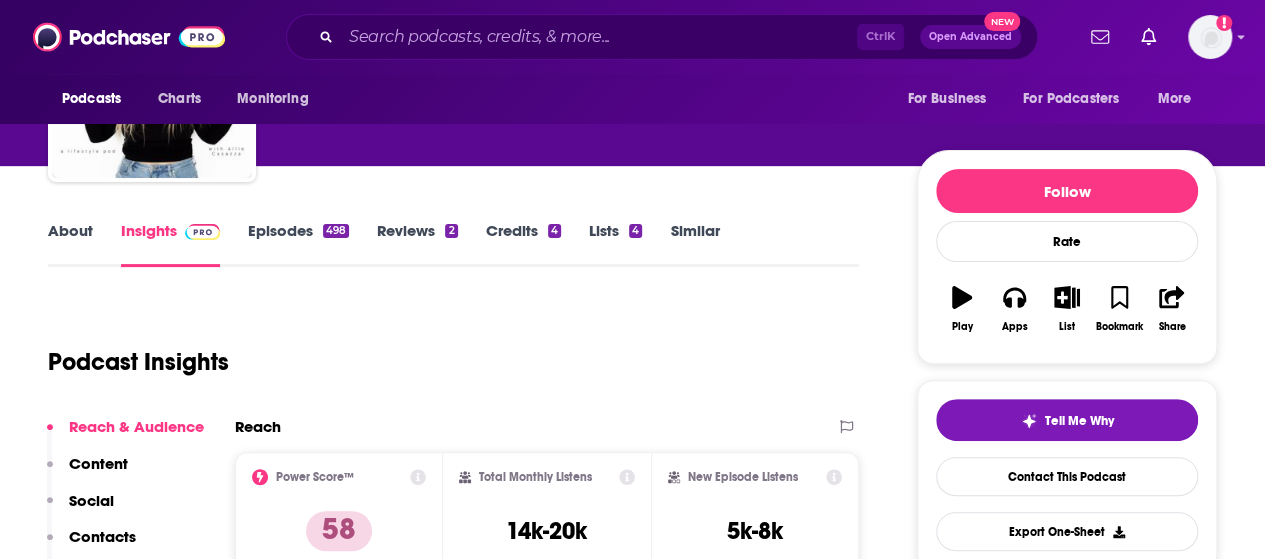 scroll, scrollTop: 146, scrollLeft: 0, axis: vertical 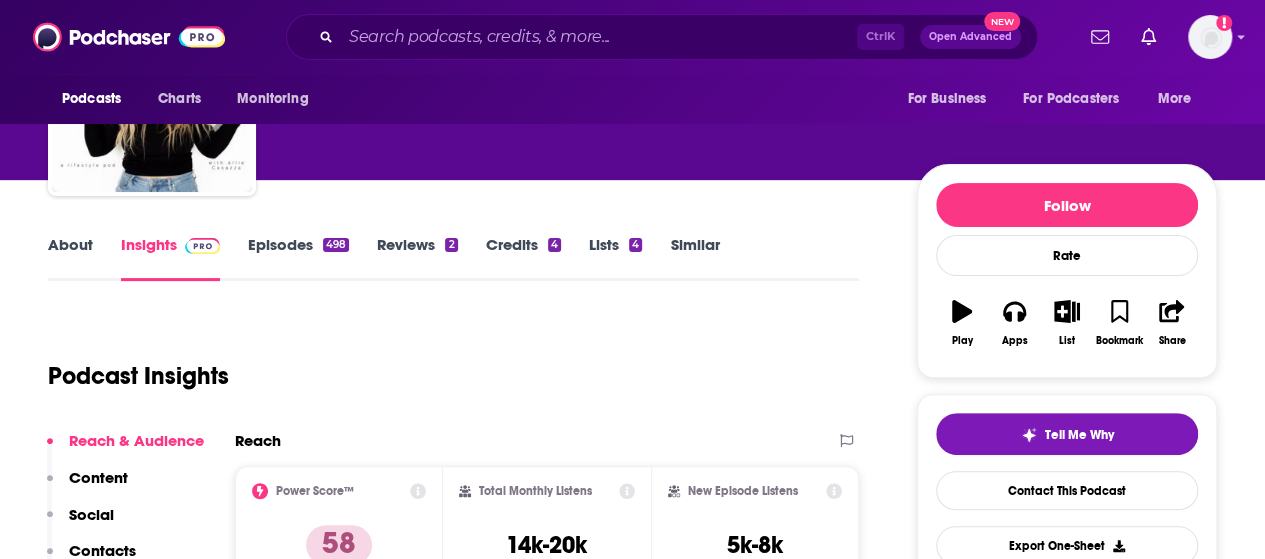 click on "About" at bounding box center (70, 258) 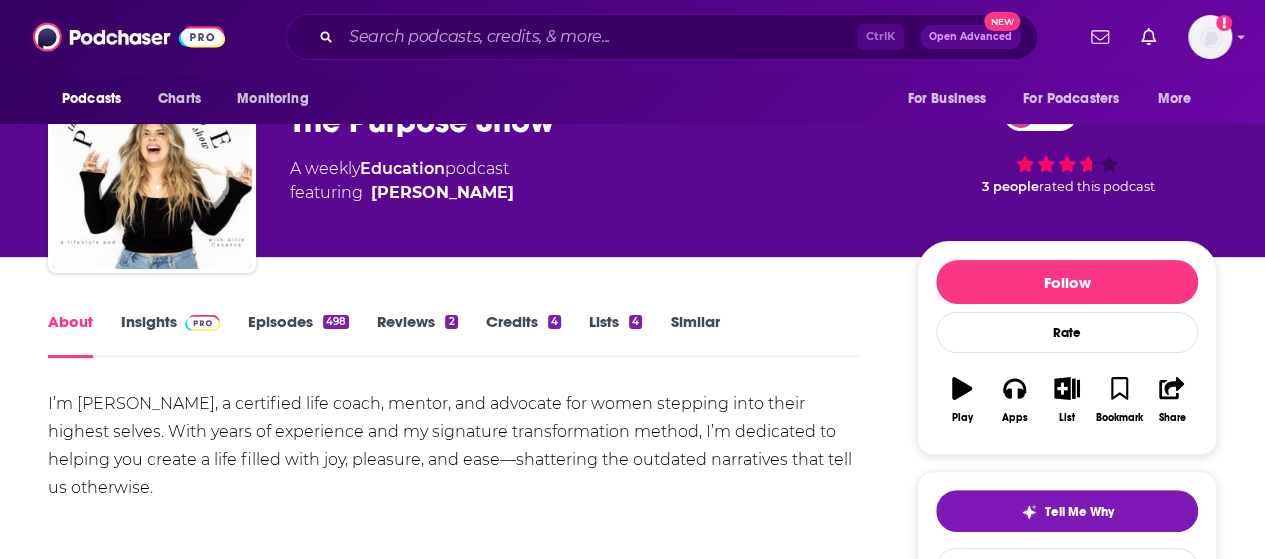 scroll, scrollTop: 70, scrollLeft: 0, axis: vertical 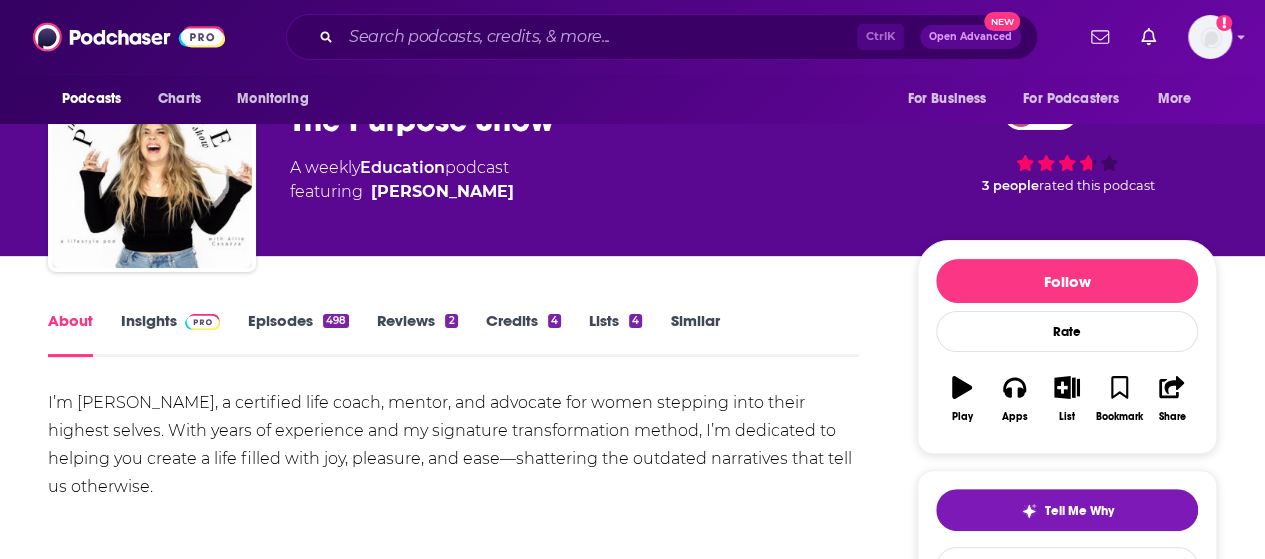 click on "Episodes 498" at bounding box center [298, 334] 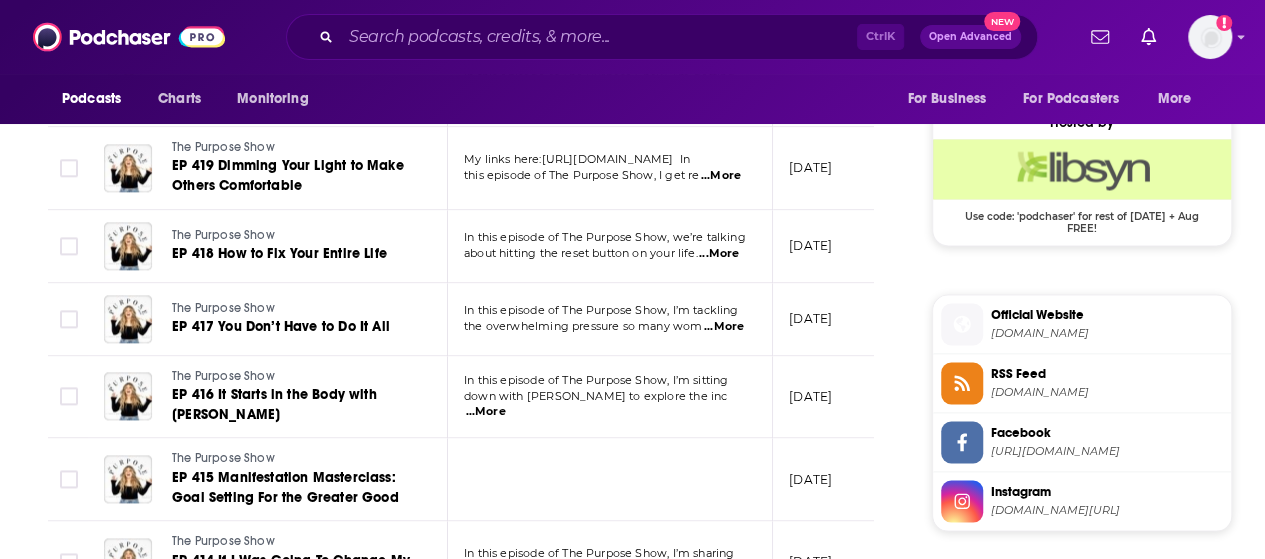 scroll, scrollTop: 1600, scrollLeft: 0, axis: vertical 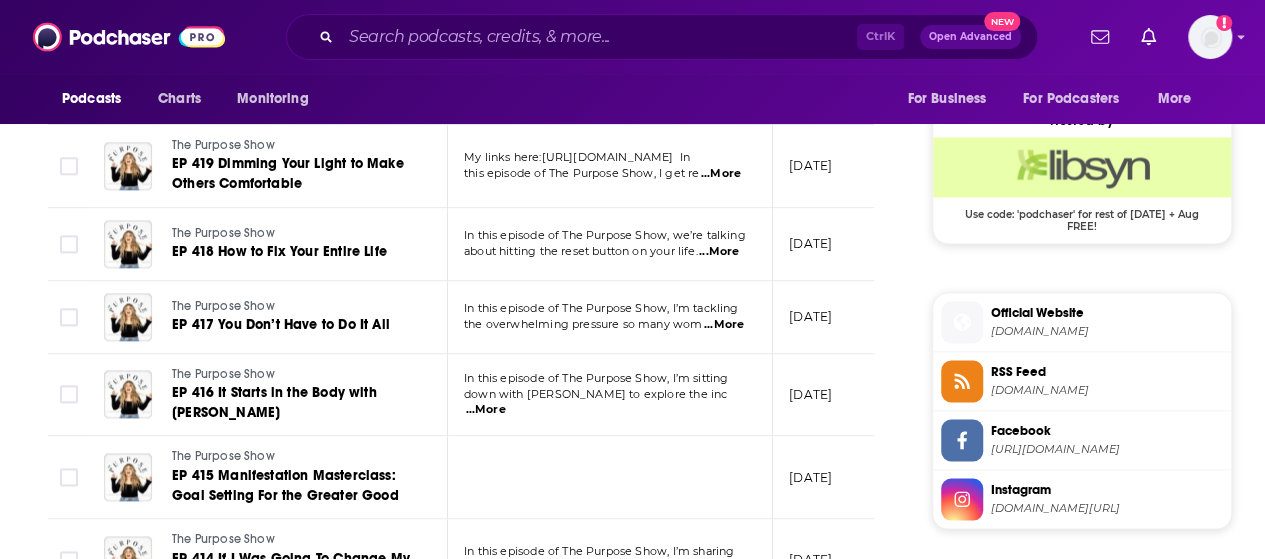 click on "...More" at bounding box center [724, 325] 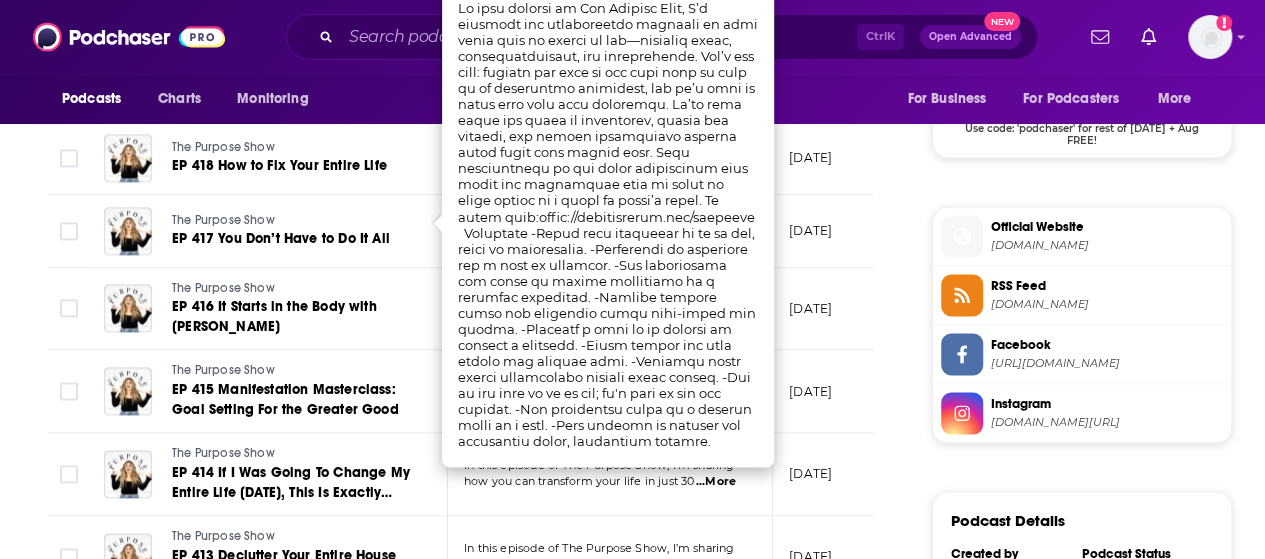 scroll, scrollTop: 1688, scrollLeft: 0, axis: vertical 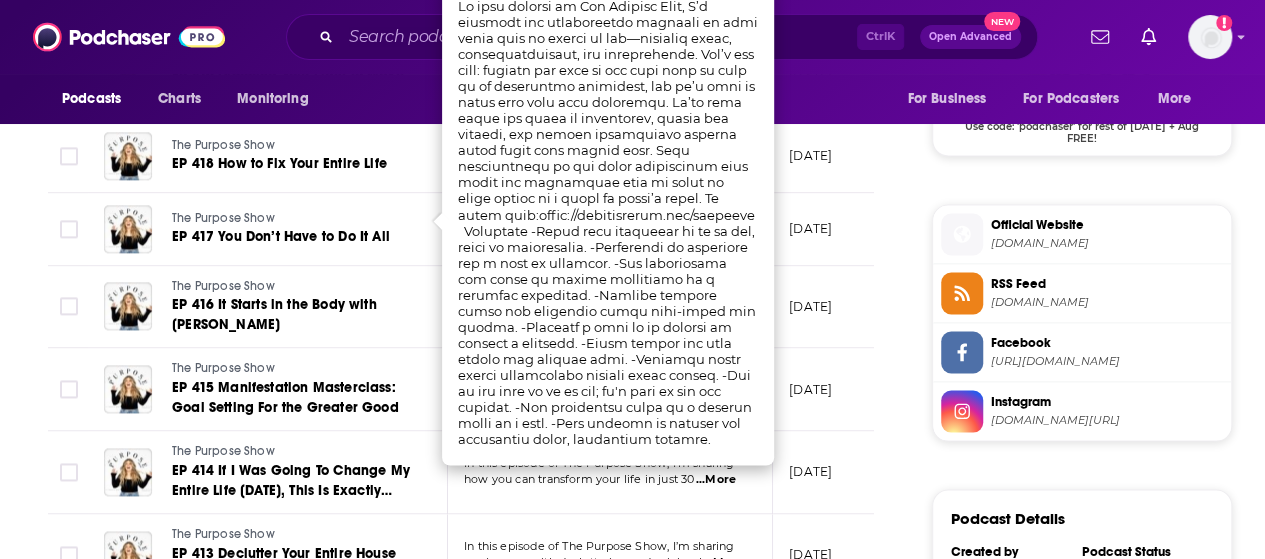 click on "About Insights Episodes 498 Reviews 2 Credits 4 Lists 4 Similar Episodes of The Purpose Show By Date Table Episode Description Date Aired Reach Episode Guests Length The Purpose Show EP 433 The Neuroscience Of Building Habits That Actually Stick Hey friends, I’m so excited to be back behind the mic with you after a little break. It feels so   ...More [DATE] Under 2.4k -- 40:41 s The Purpose Show EP 432 Rewriting the Mother Code with [PERSON_NAME] My links here:[URL][DOMAIN_NAME]  In this episode of The Purpose Show, I’m join  ...More [DATE] 7.9k-12k -- 40:30 s The Purpose Show EP 431 How to Make Decisions Based on Your Human Design with [PERSON_NAME] [PERSON_NAME] In this episode of The Purpose Show, I’m joined by [PERSON_NAME] [PERSON_NAME] for a deep and insightful   ...More [DATE] 6.7k-9.9k -- 41:41 s The Purpose Show EP 430 The “Almost There” Trap In this episode of The Purpose Show, we’re talking about something I see all the time, the al  ...More [DATE] 3.1k-5.1k" at bounding box center (640, -24) 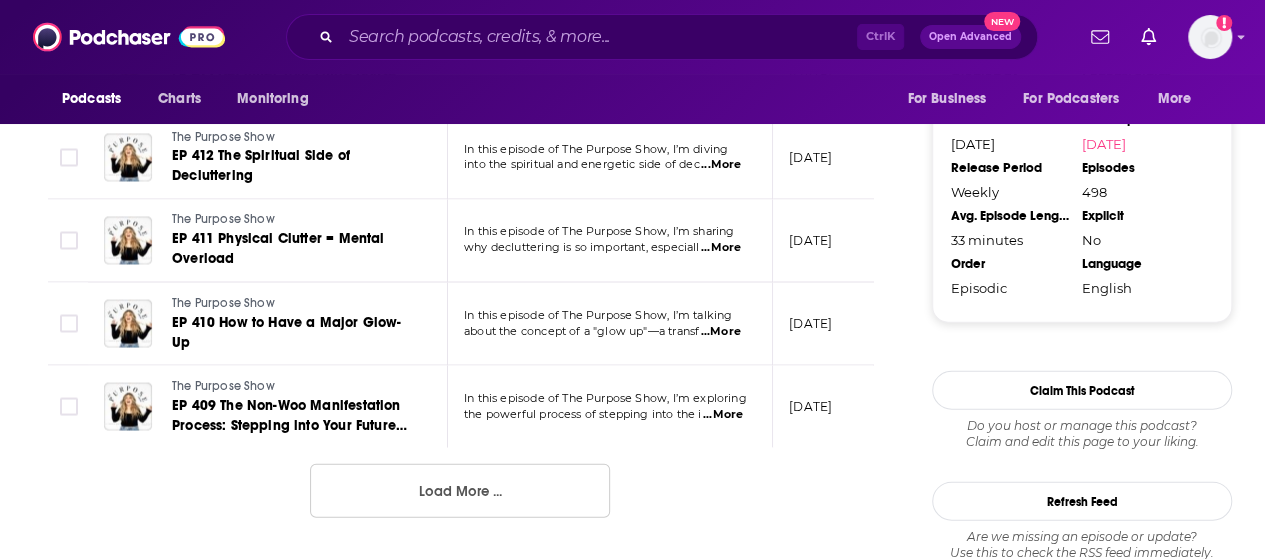 scroll, scrollTop: 2168, scrollLeft: 0, axis: vertical 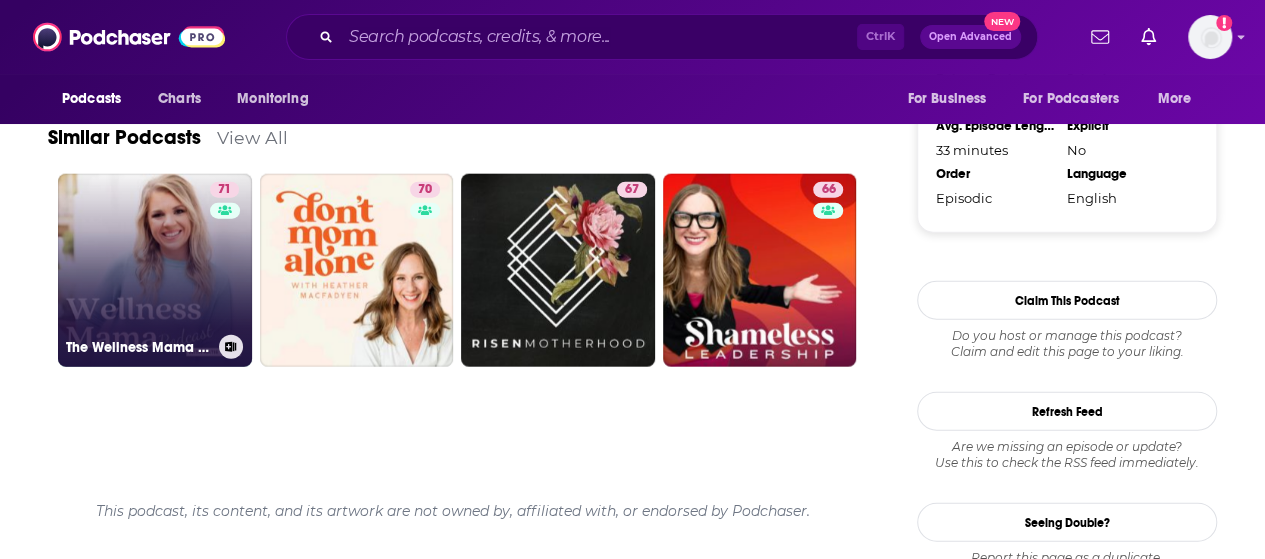 click on "71 The Wellness Mama Podcast" at bounding box center (155, 271) 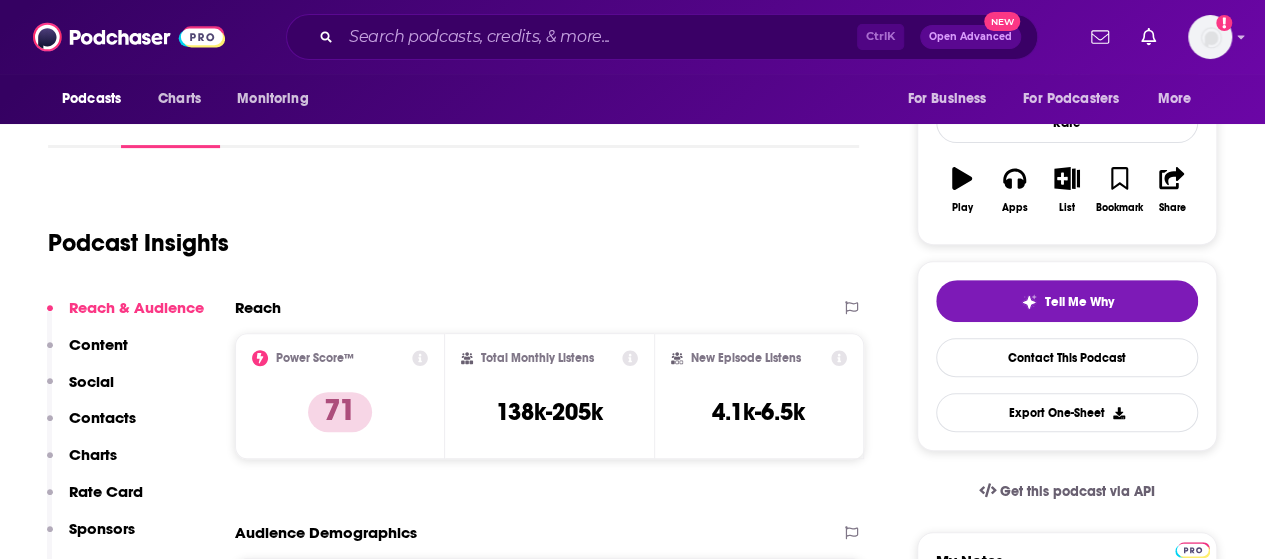 scroll, scrollTop: 0, scrollLeft: 0, axis: both 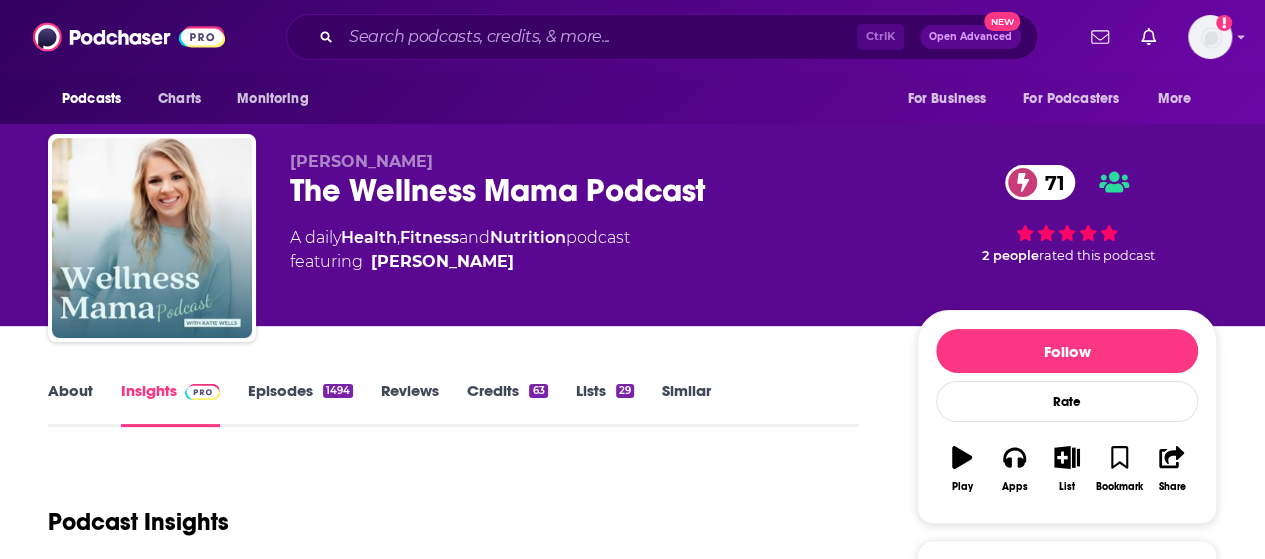 click on "Episodes 1494" at bounding box center [300, 404] 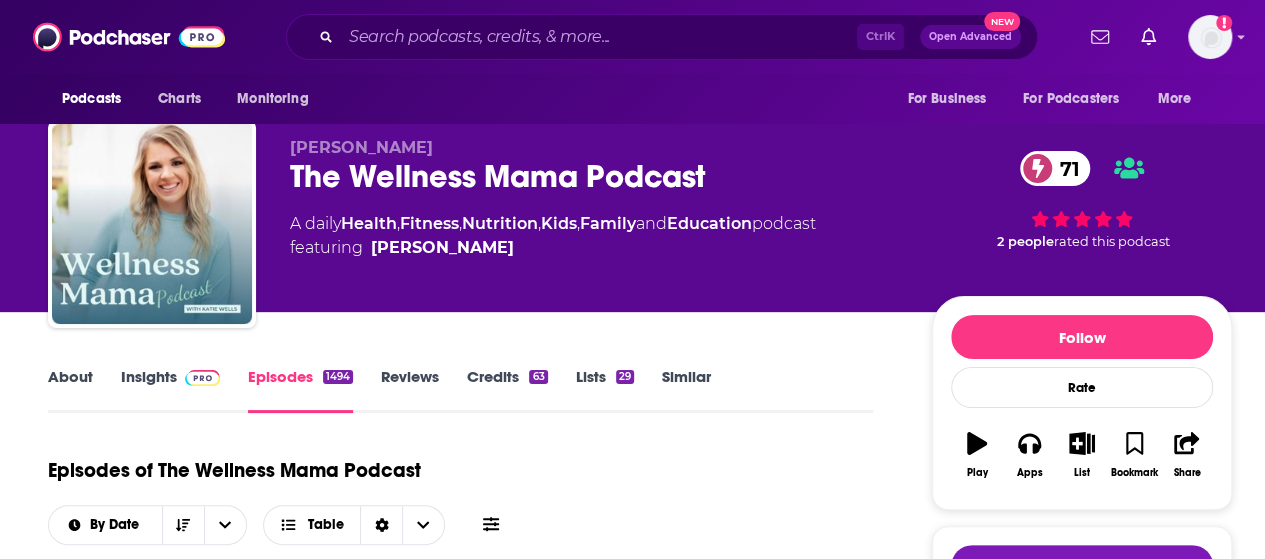 scroll, scrollTop: 0, scrollLeft: 0, axis: both 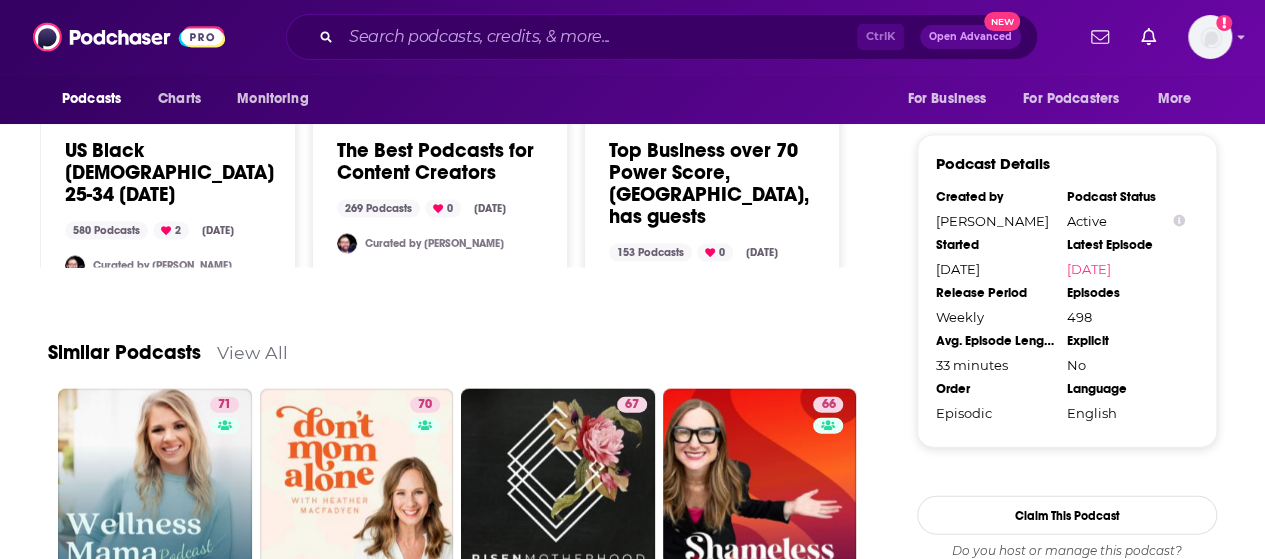 click on "View All" at bounding box center (252, 352) 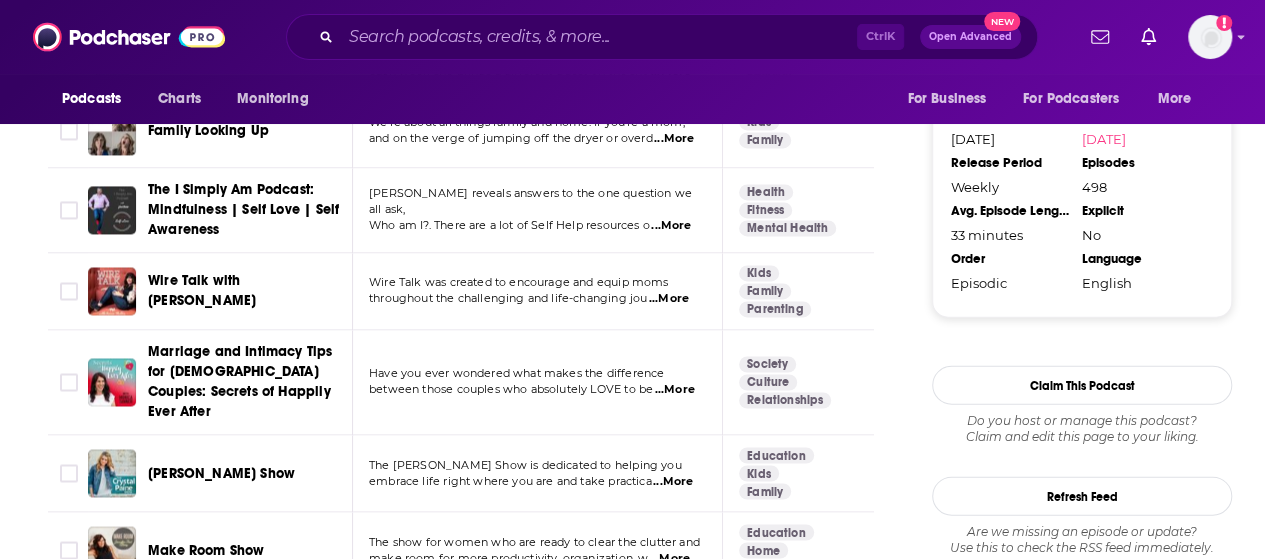 scroll, scrollTop: 2173, scrollLeft: 0, axis: vertical 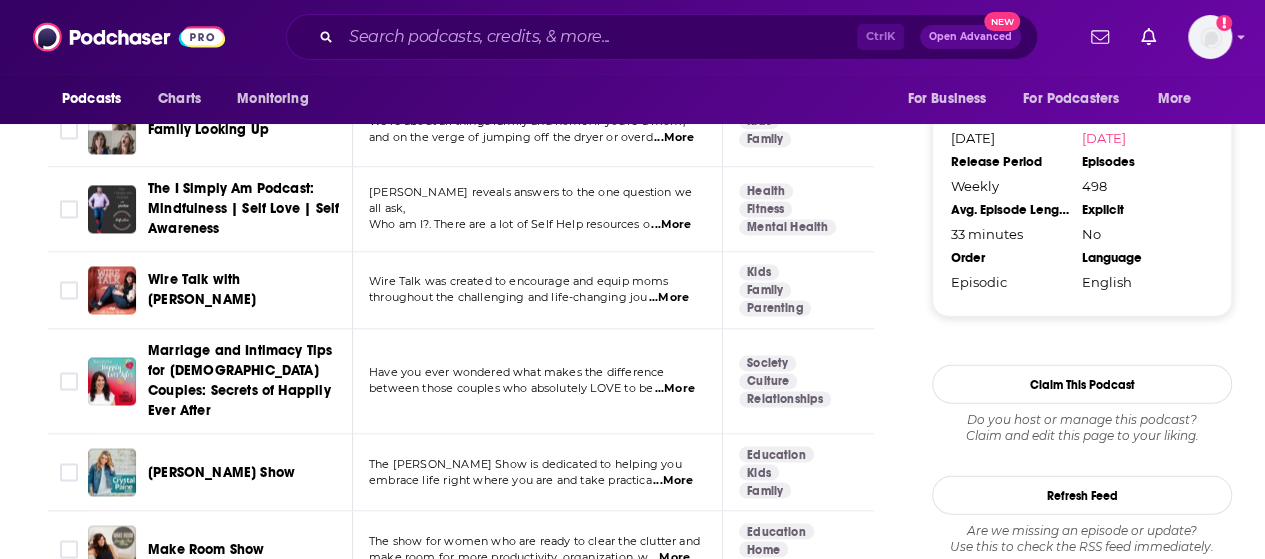 click on "...More" at bounding box center (669, 299) 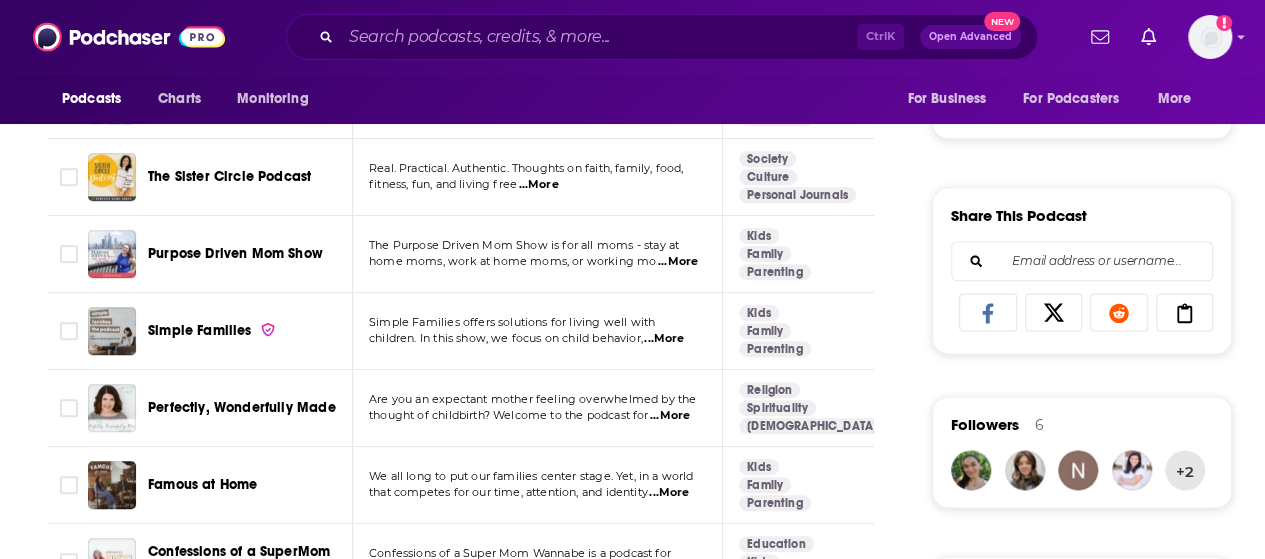 scroll, scrollTop: 1140, scrollLeft: 0, axis: vertical 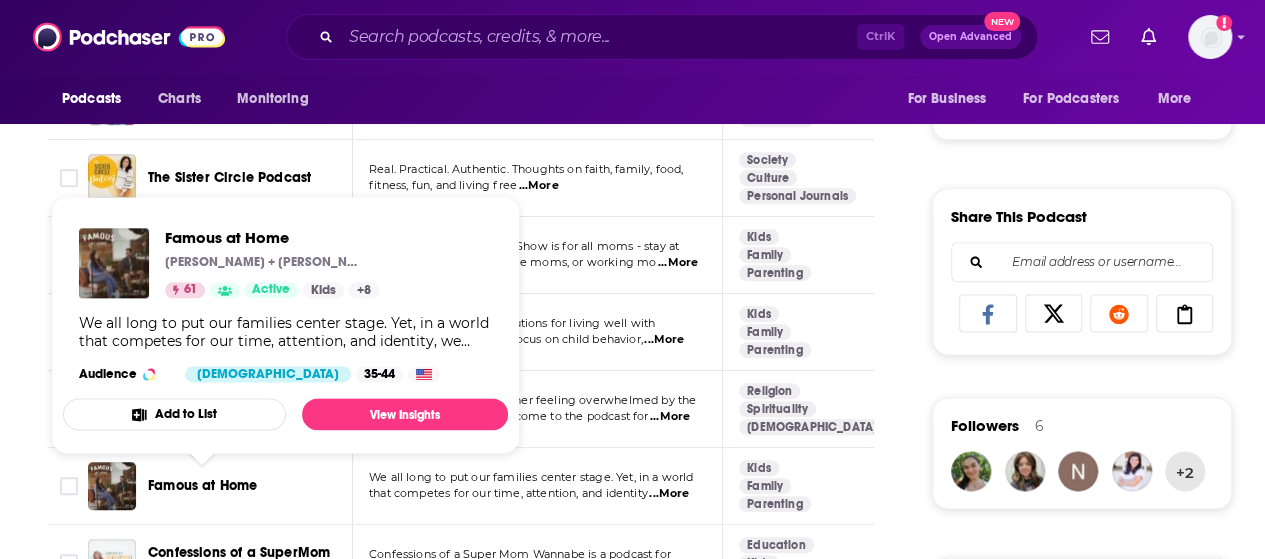 click on "Famous at Home" at bounding box center (202, 485) 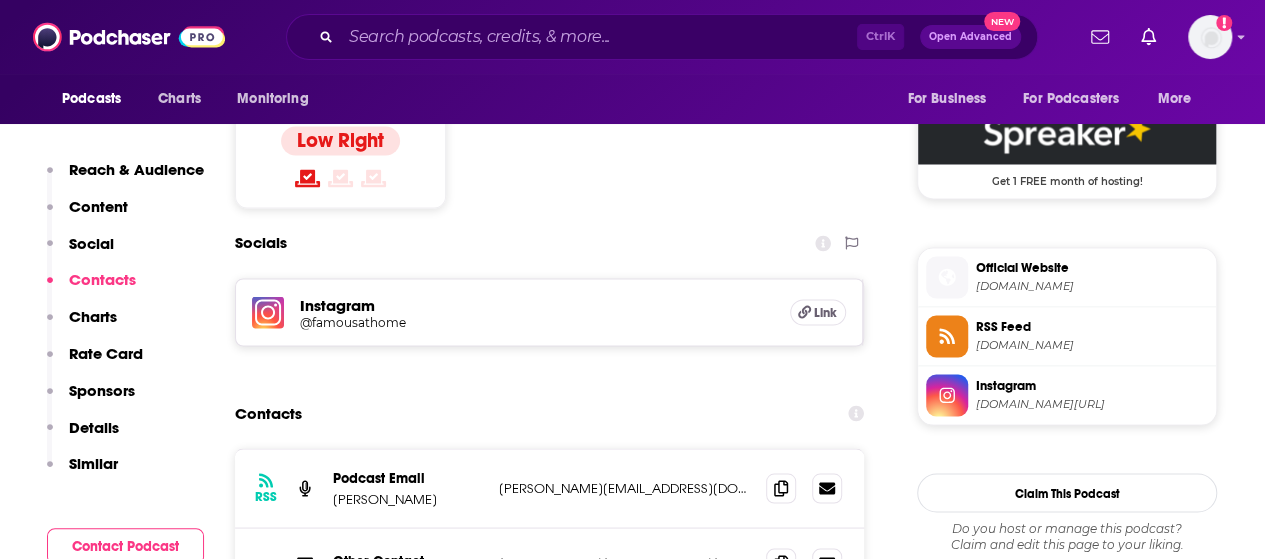 scroll, scrollTop: 1636, scrollLeft: 0, axis: vertical 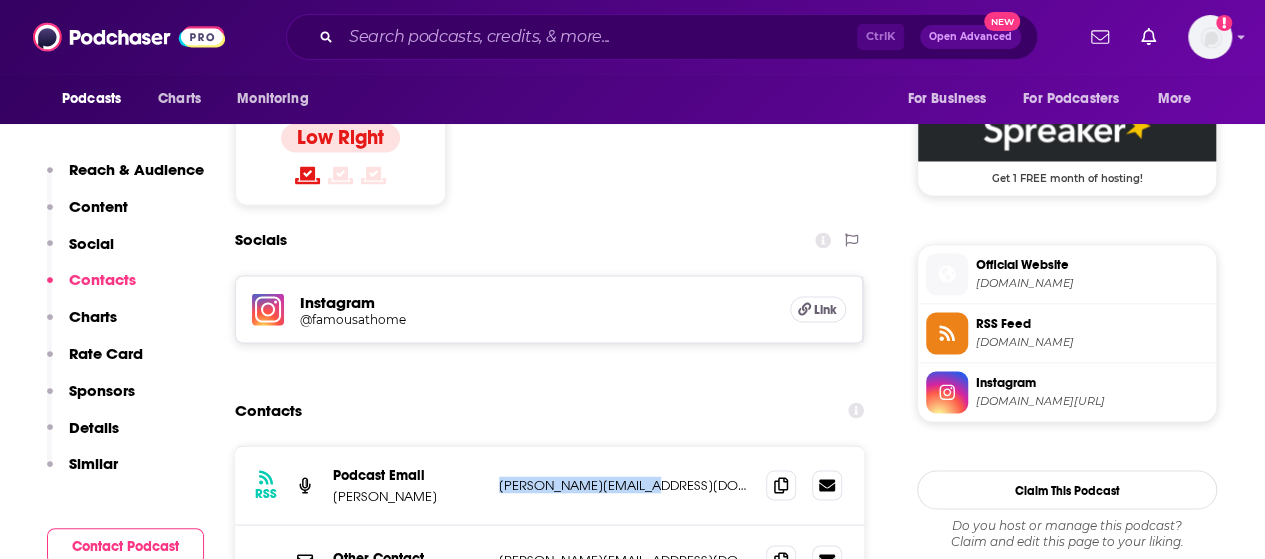 drag, startPoint x: 675, startPoint y: 388, endPoint x: 496, endPoint y: 379, distance: 179.22612 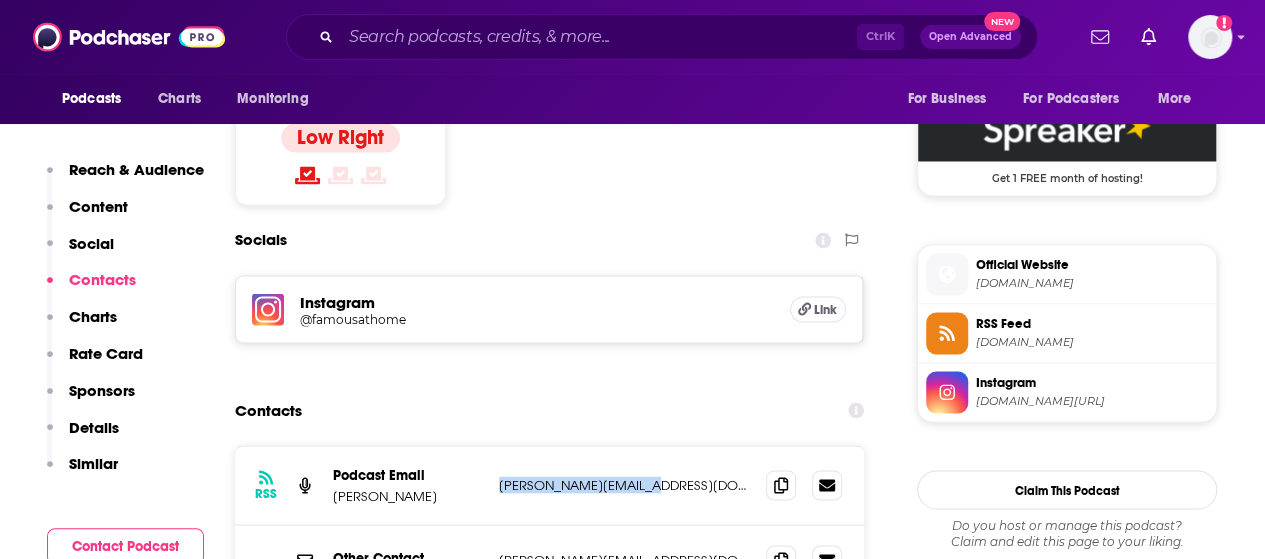 click on "RSS   Podcast Email [PERSON_NAME] [PERSON_NAME][EMAIL_ADDRESS][DOMAIN_NAME] [PERSON_NAME][EMAIL_ADDRESS][DOMAIN_NAME]" at bounding box center (549, 485) 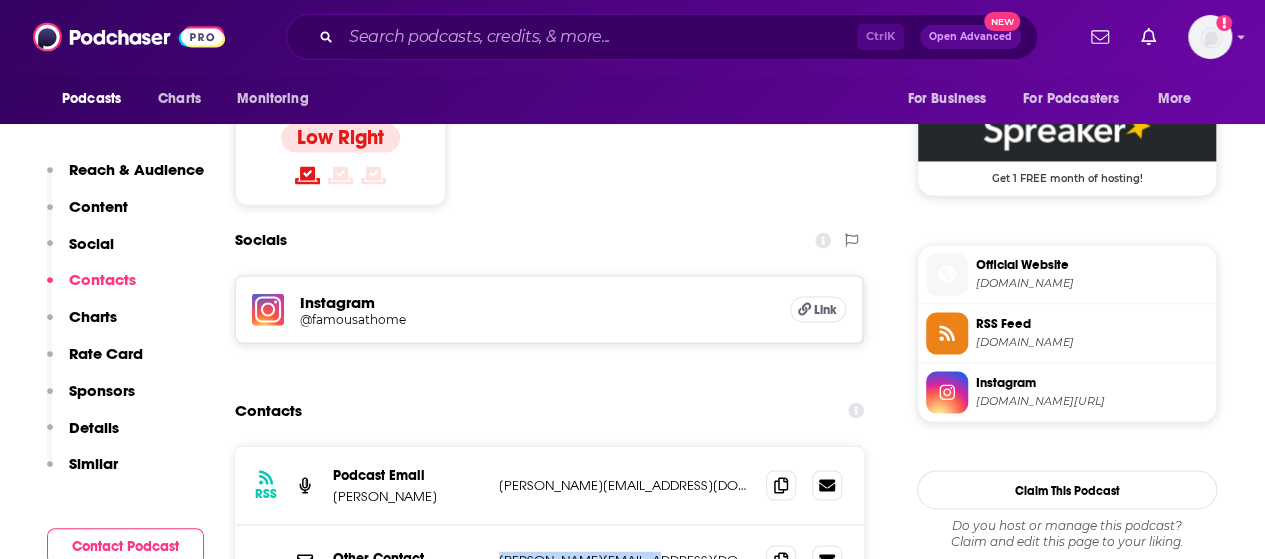 drag, startPoint x: 666, startPoint y: 459, endPoint x: 469, endPoint y: 437, distance: 198.22462 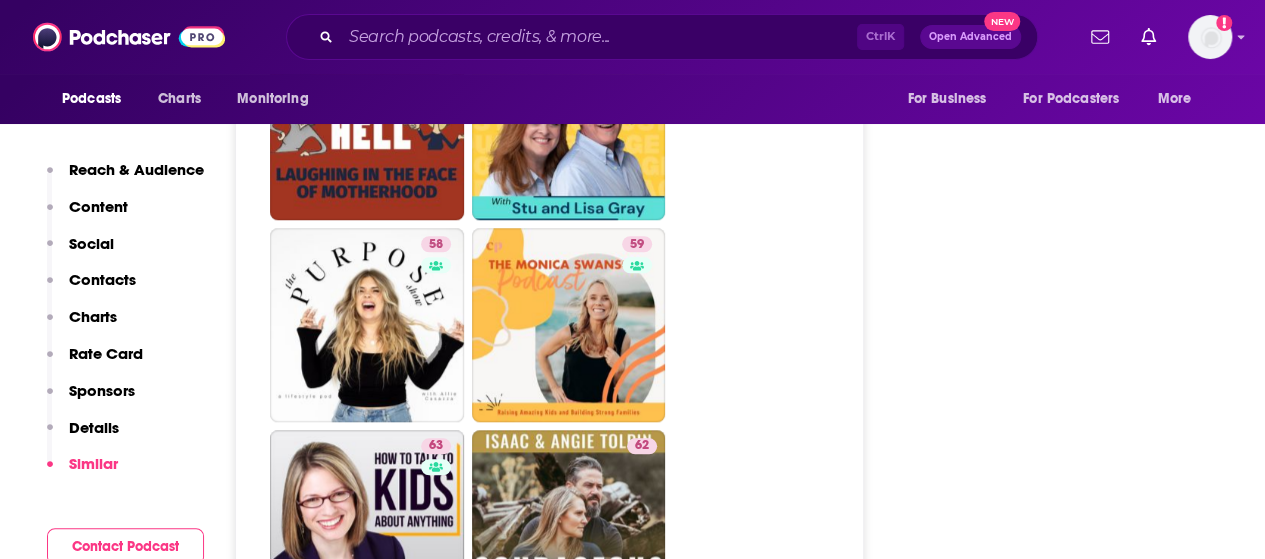 scroll, scrollTop: 4542, scrollLeft: 0, axis: vertical 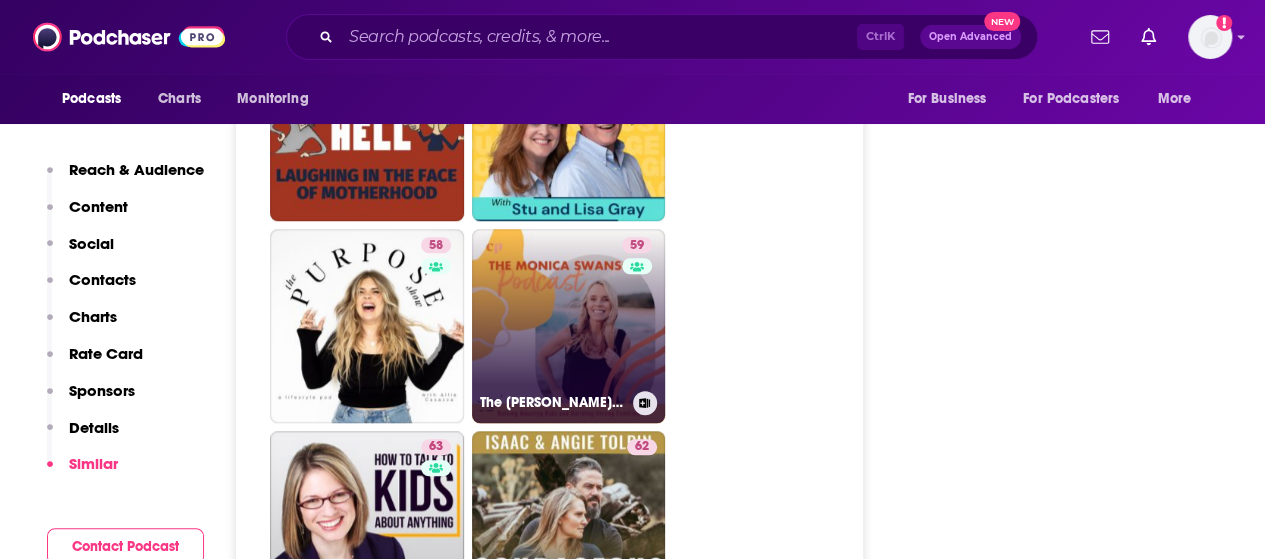 click on "59 The [PERSON_NAME] Podcast - boy mom, build strong families, [DEMOGRAPHIC_DATA] worldview, women's wellness" at bounding box center (569, 326) 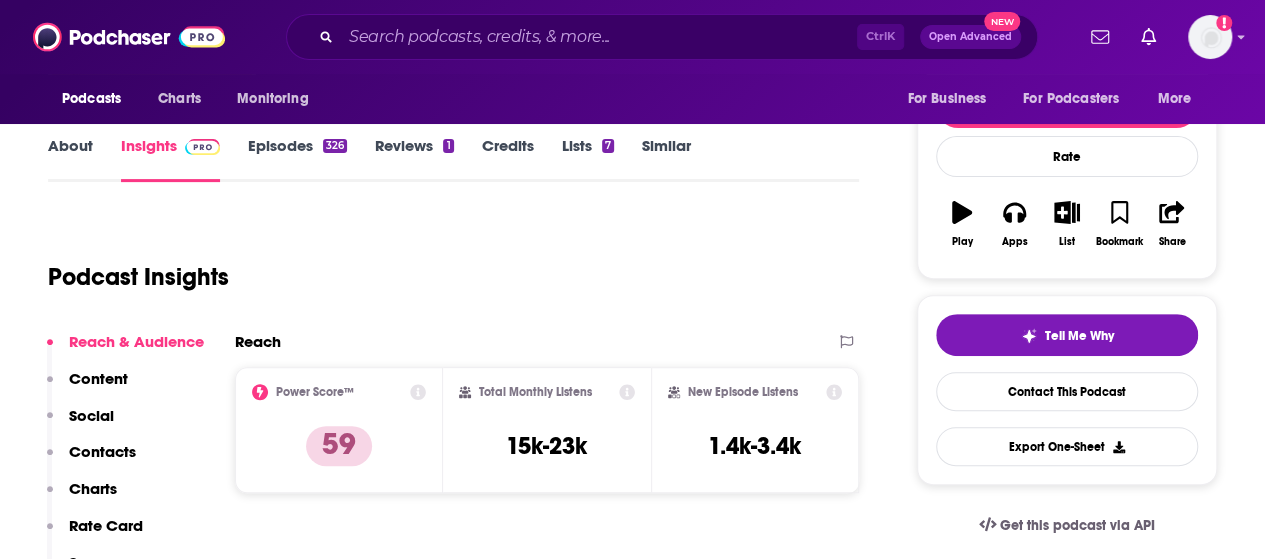 scroll, scrollTop: 246, scrollLeft: 0, axis: vertical 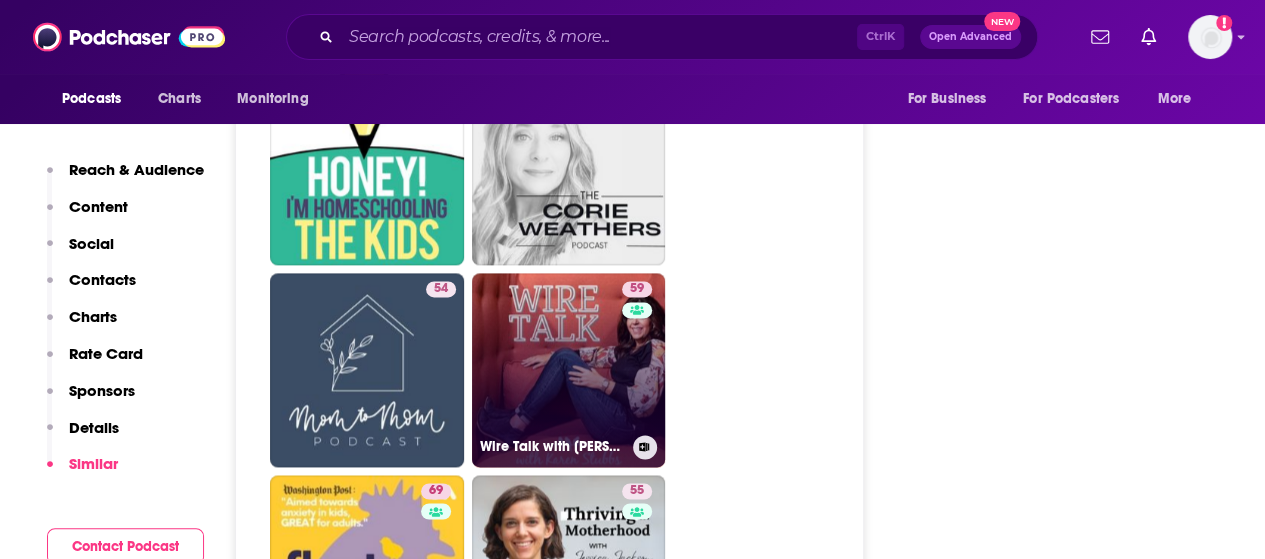 click on "59 Wire Talk with [PERSON_NAME]" at bounding box center [569, 370] 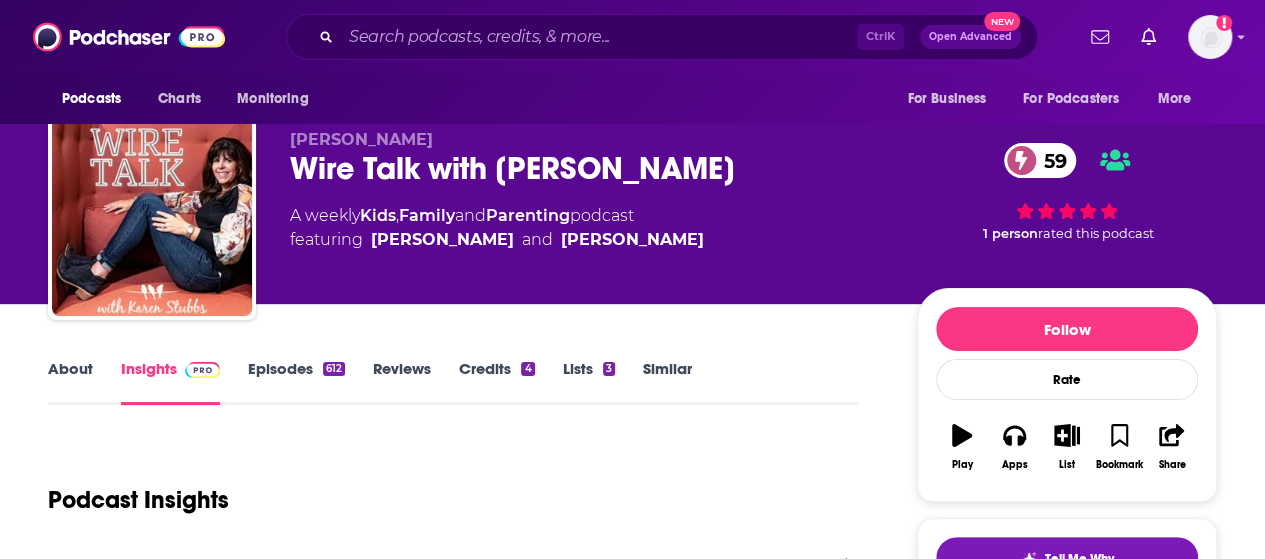 scroll, scrollTop: 0, scrollLeft: 0, axis: both 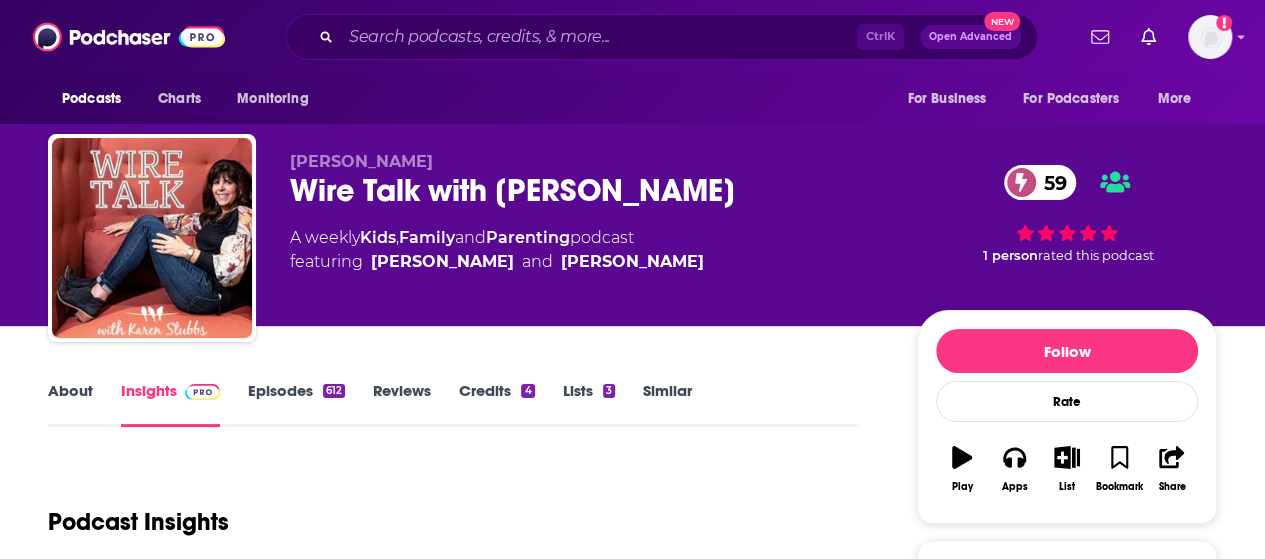 click on "Episodes 612" at bounding box center (296, 404) 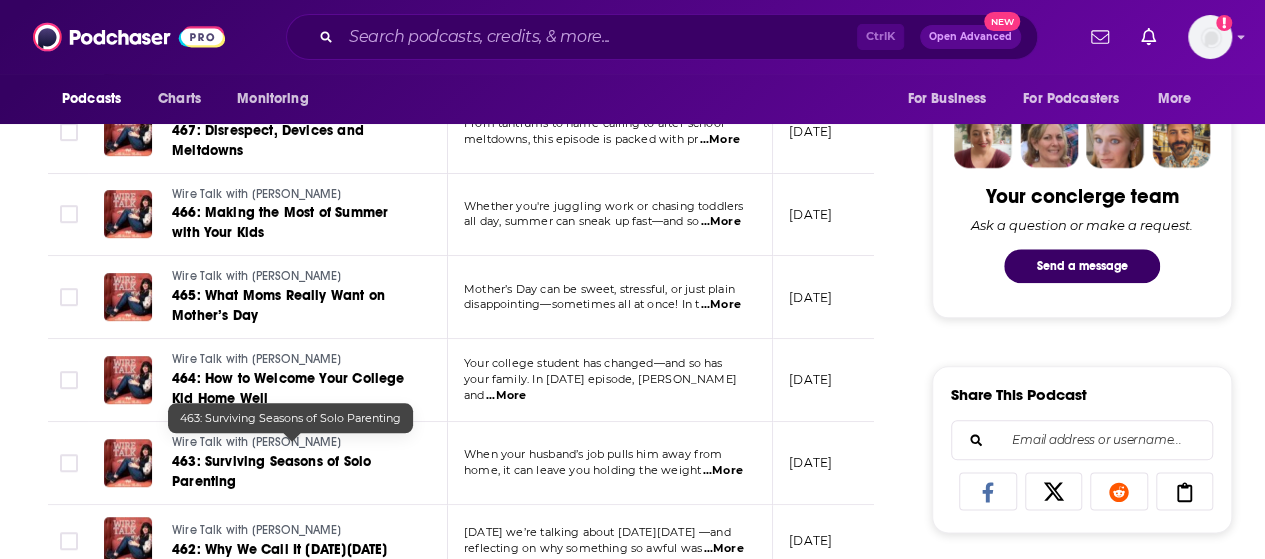 scroll, scrollTop: 963, scrollLeft: 0, axis: vertical 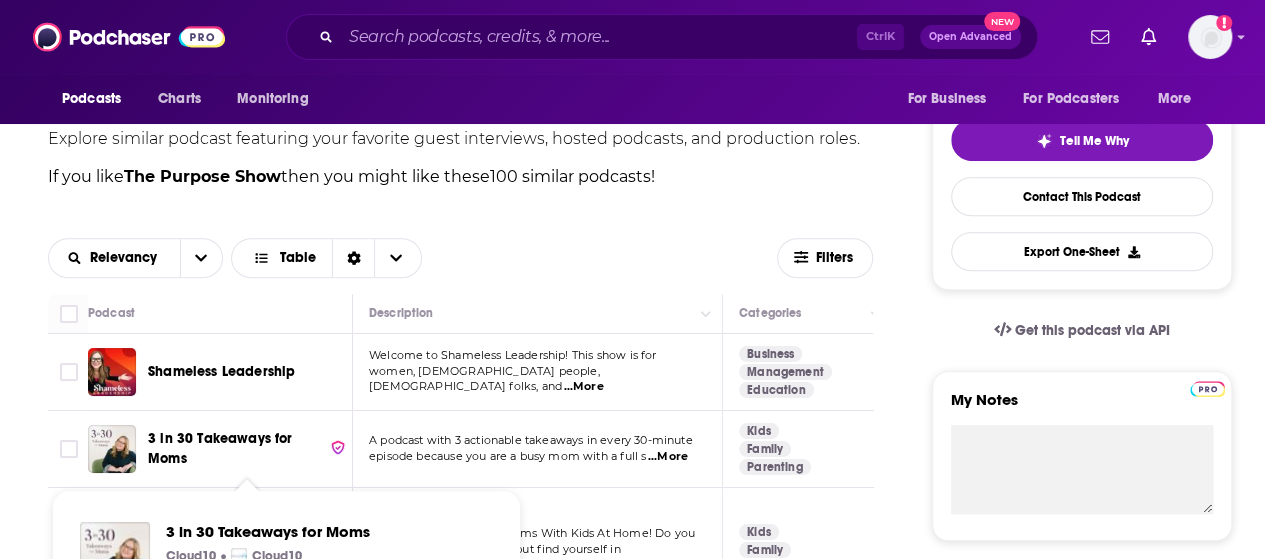 click on "3 in 30 Takeaways for Moms" at bounding box center (220, 448) 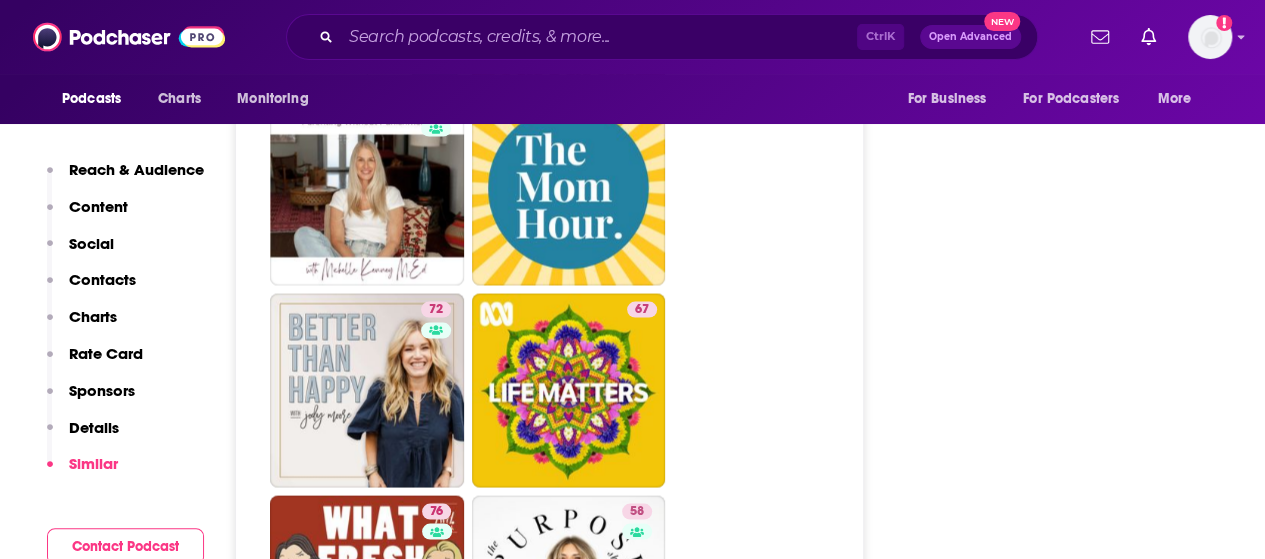 scroll, scrollTop: 5587, scrollLeft: 0, axis: vertical 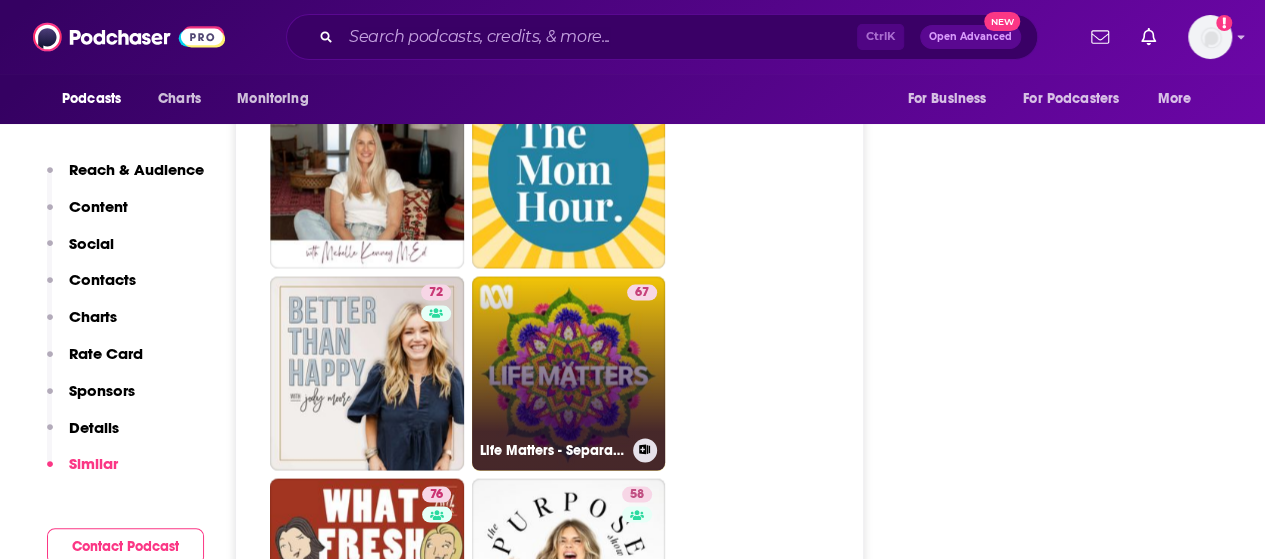 click on "67 Life Matters - Separate stories podcast" at bounding box center [569, 373] 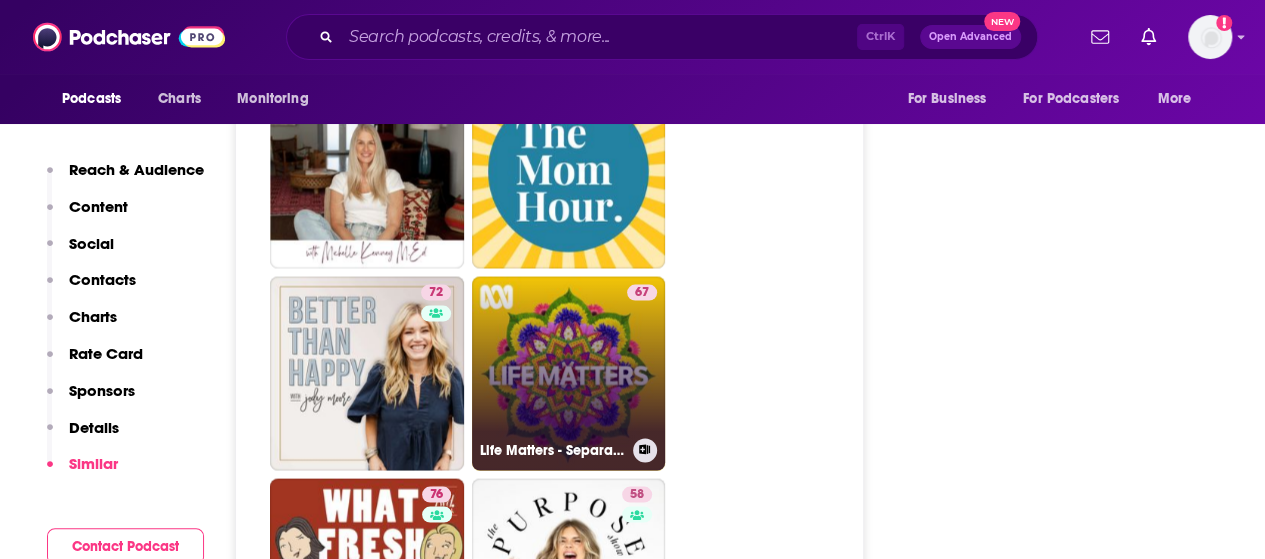 type on "[URL][DOMAIN_NAME]" 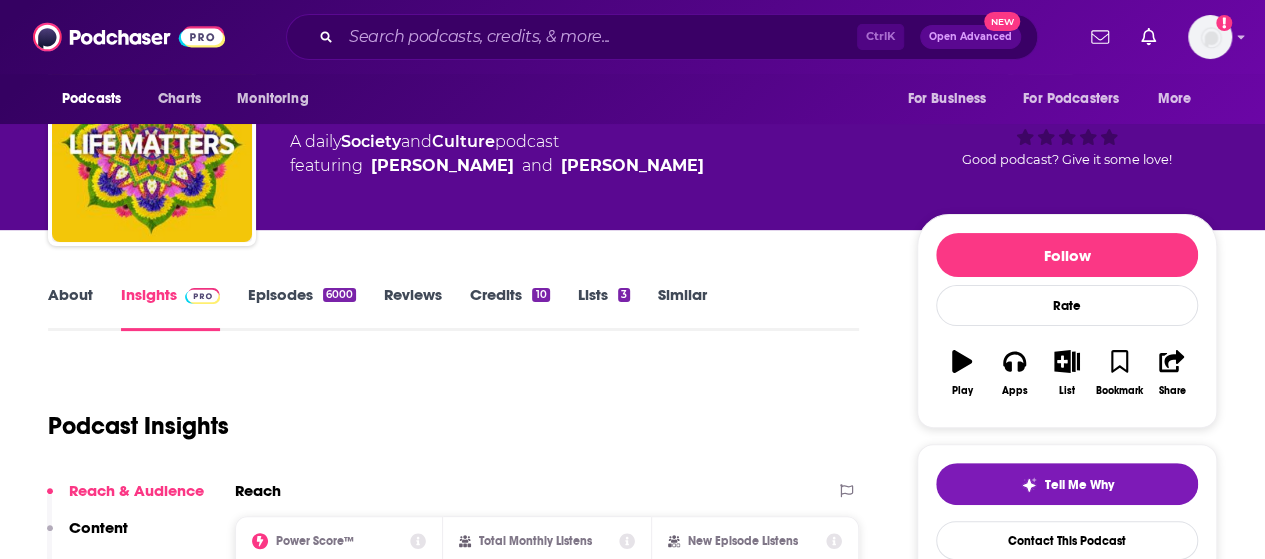 scroll, scrollTop: 94, scrollLeft: 0, axis: vertical 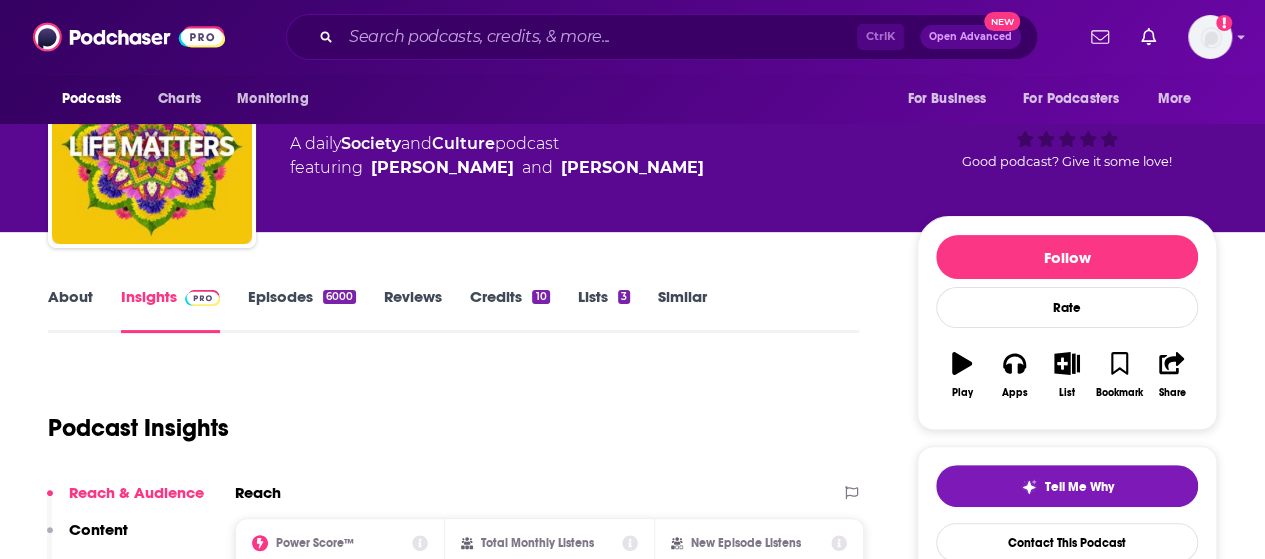 click on "About" at bounding box center [70, 310] 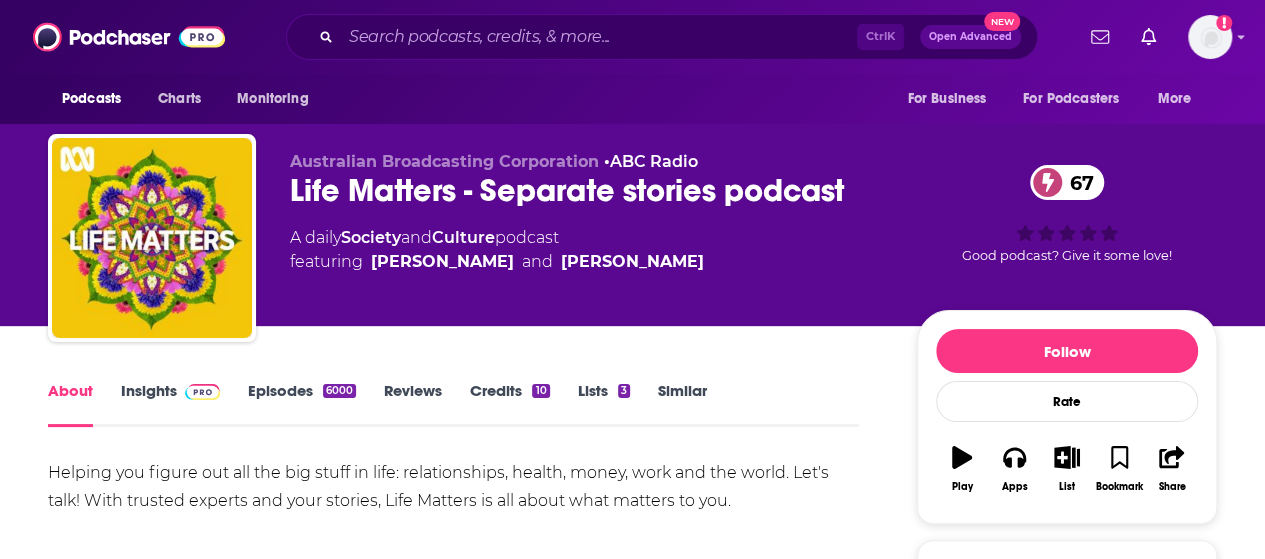 scroll, scrollTop: 108, scrollLeft: 0, axis: vertical 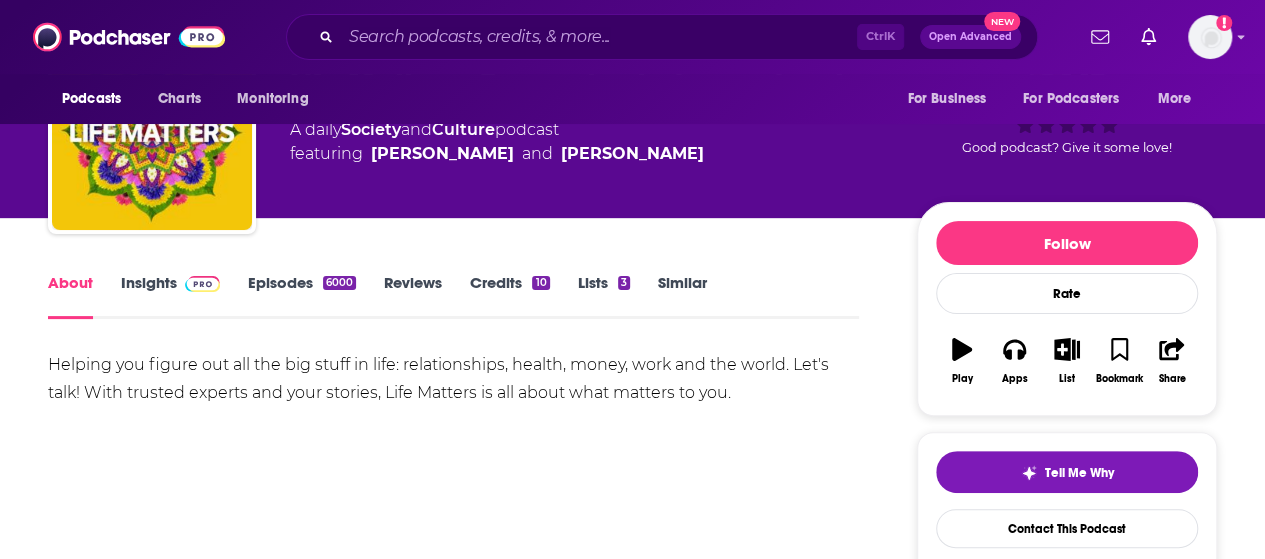 click on "Insights" at bounding box center [170, 296] 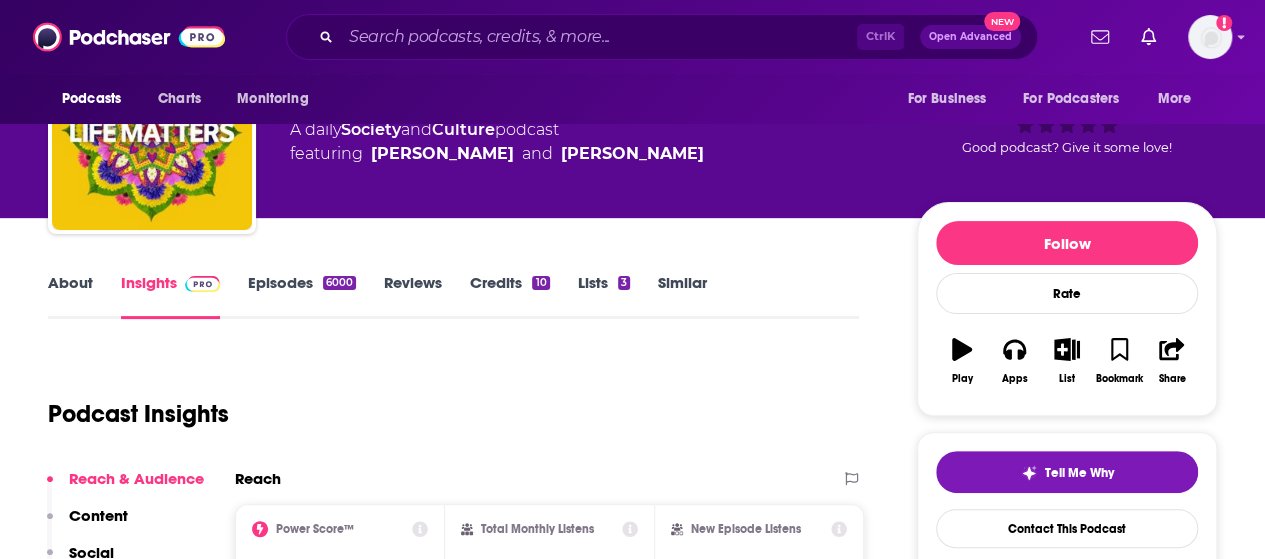 scroll, scrollTop: 0, scrollLeft: 0, axis: both 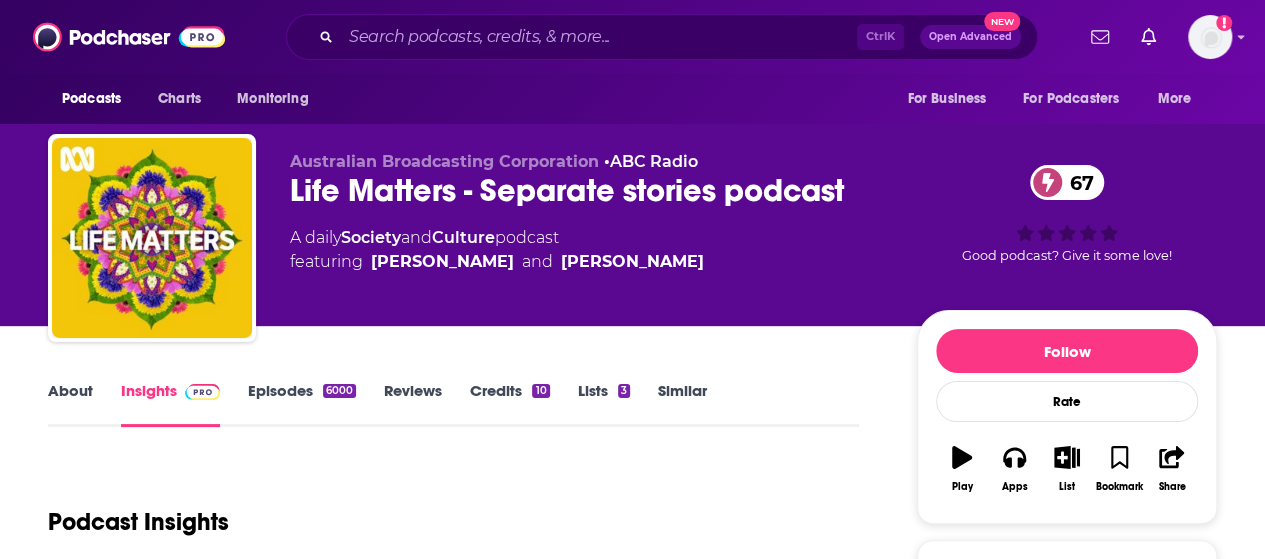click on "Episodes 6000" at bounding box center (302, 404) 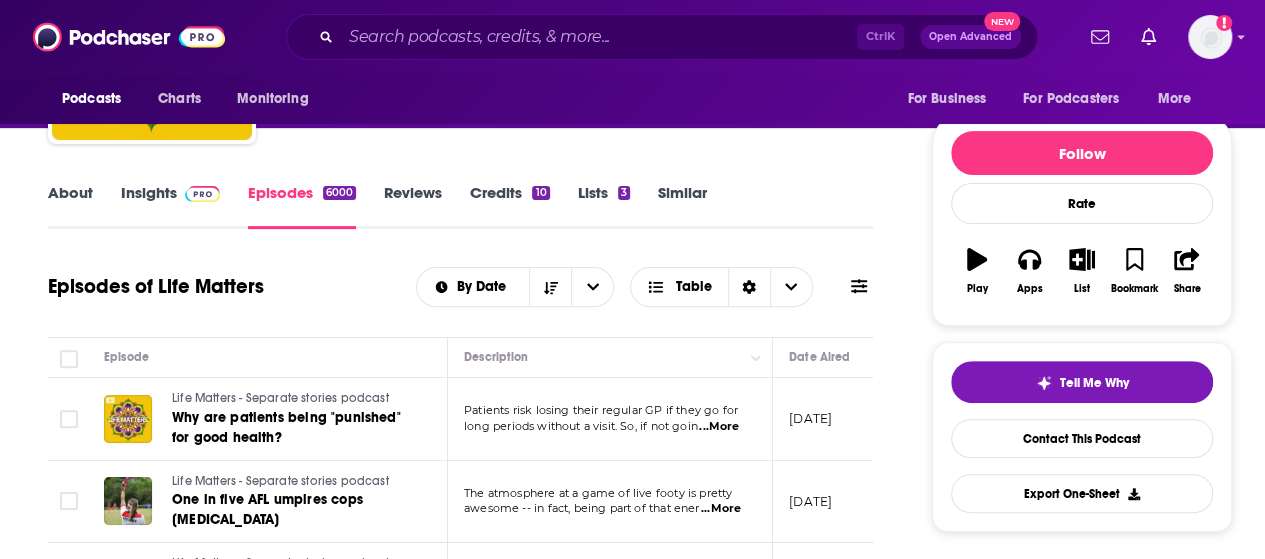 scroll, scrollTop: 193, scrollLeft: 0, axis: vertical 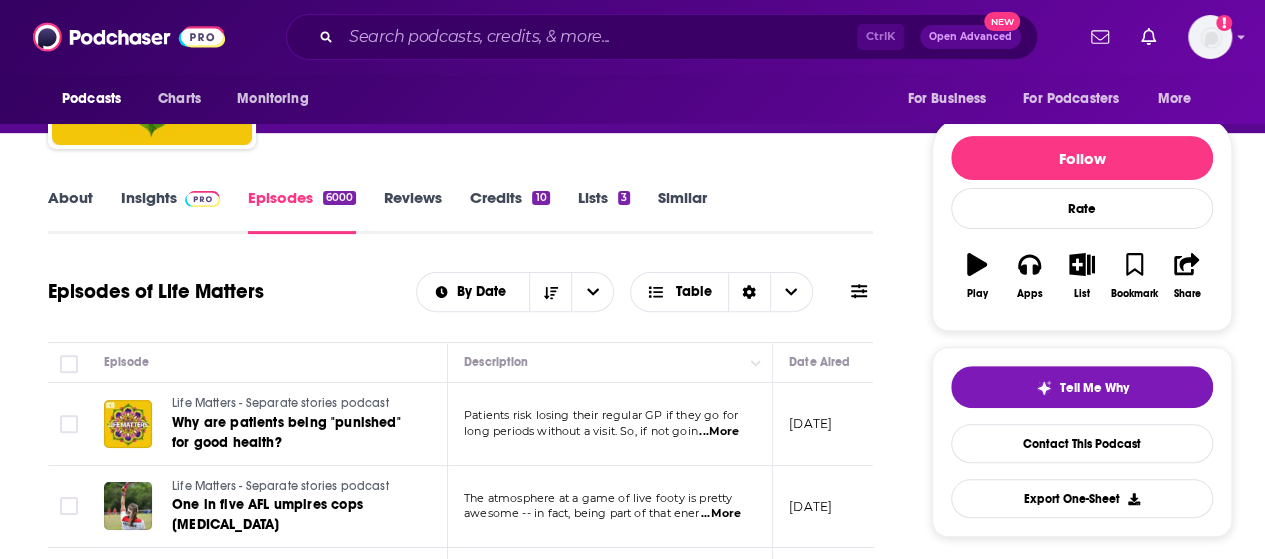 click on "Insights" at bounding box center (170, 211) 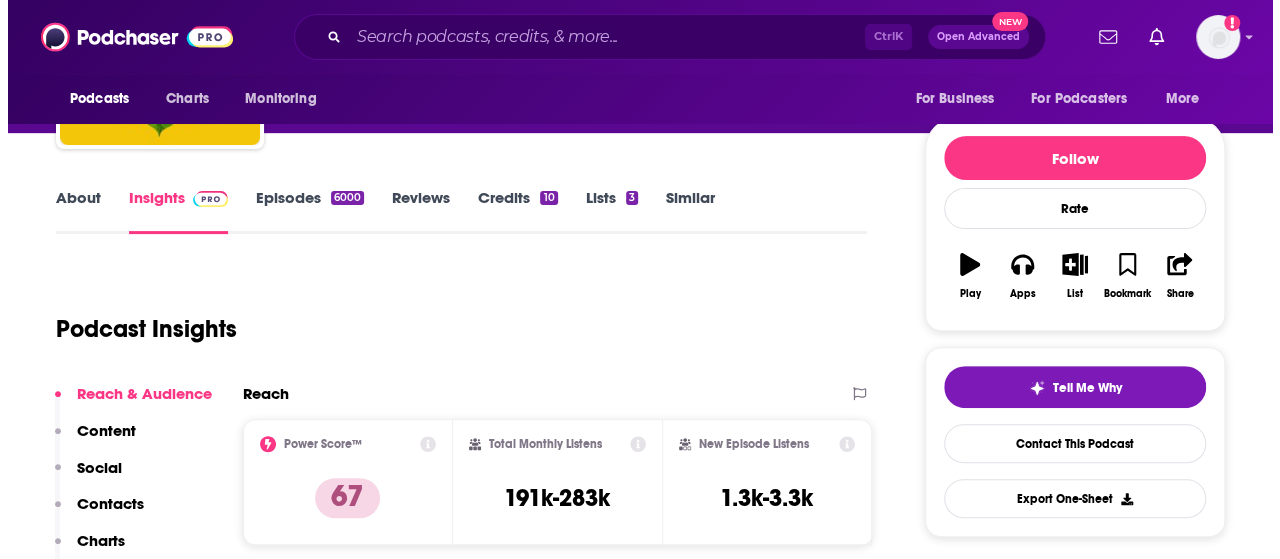 scroll, scrollTop: 0, scrollLeft: 0, axis: both 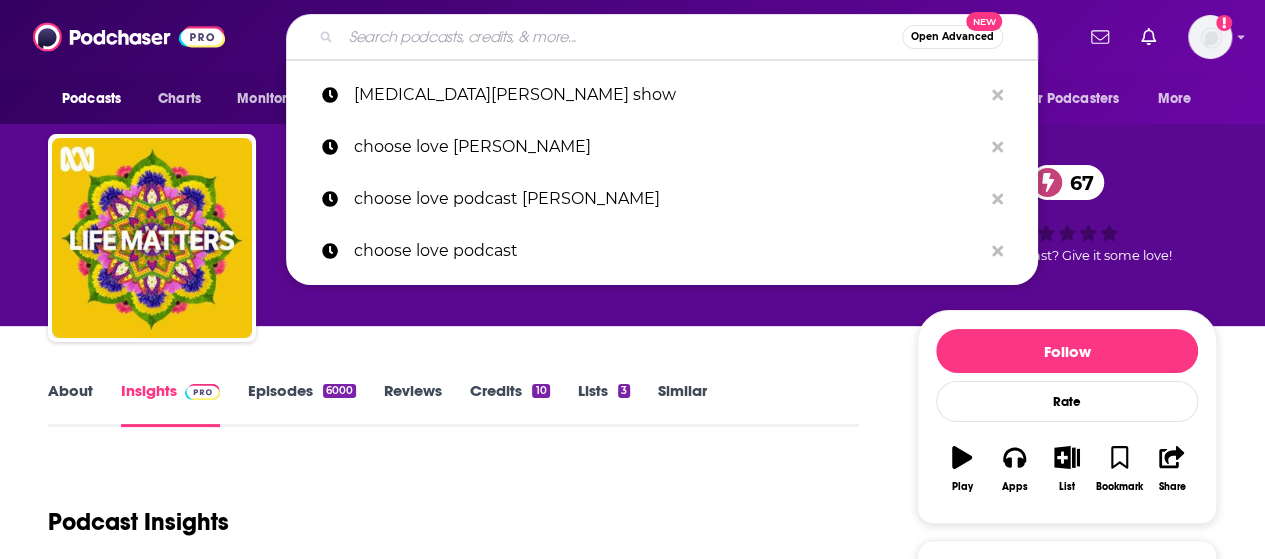 click at bounding box center (621, 37) 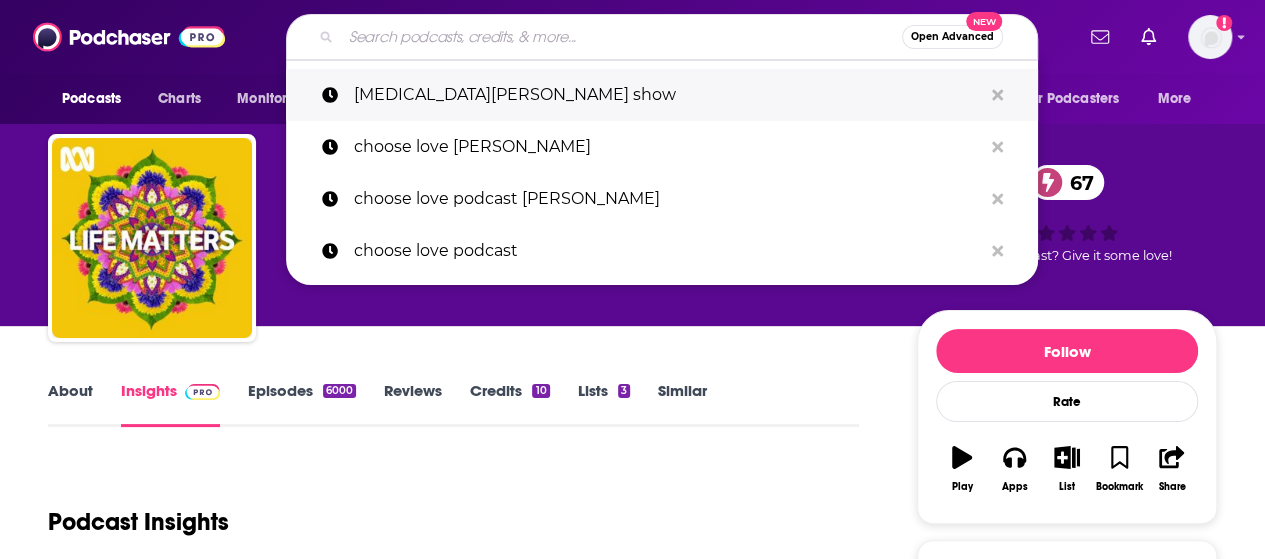 click on "[MEDICAL_DATA][PERSON_NAME] show" at bounding box center [668, 95] 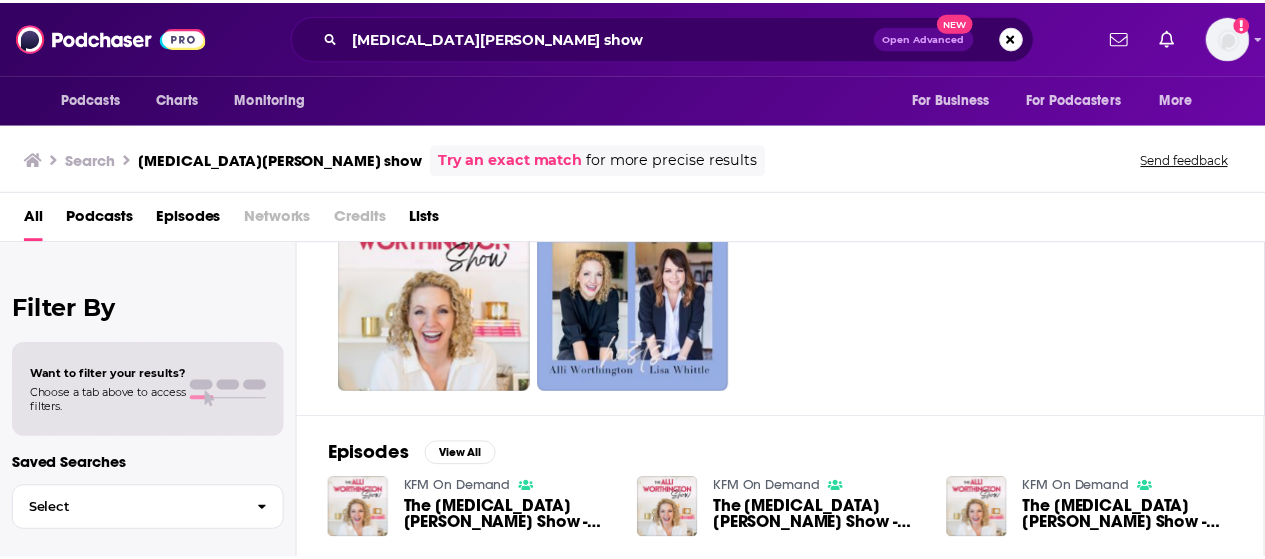 scroll, scrollTop: 1, scrollLeft: 0, axis: vertical 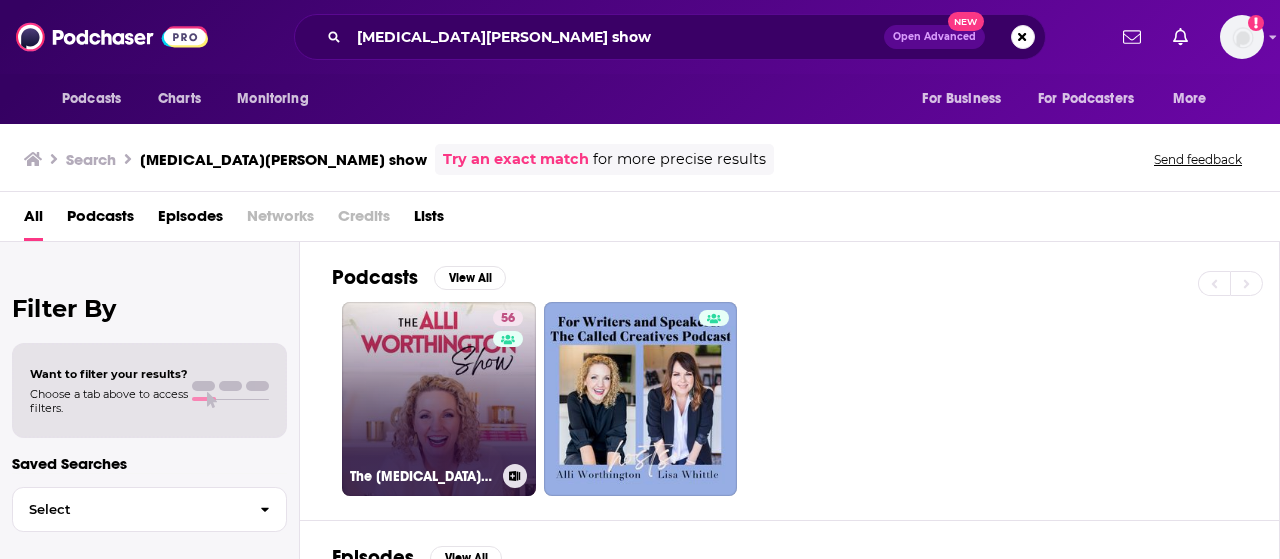 click 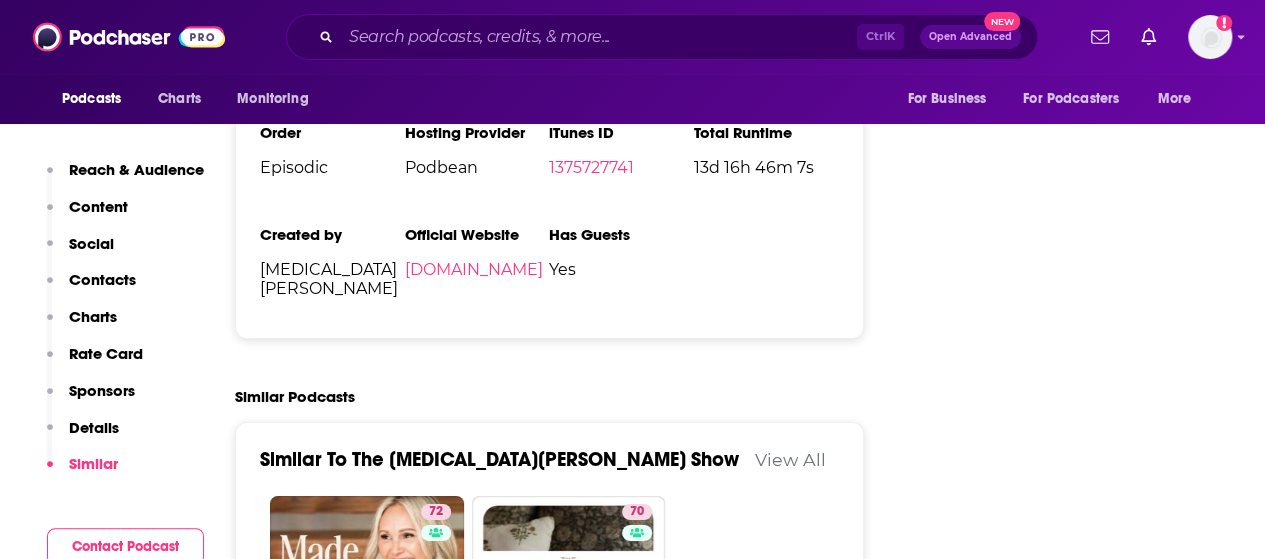 scroll, scrollTop: 3180, scrollLeft: 0, axis: vertical 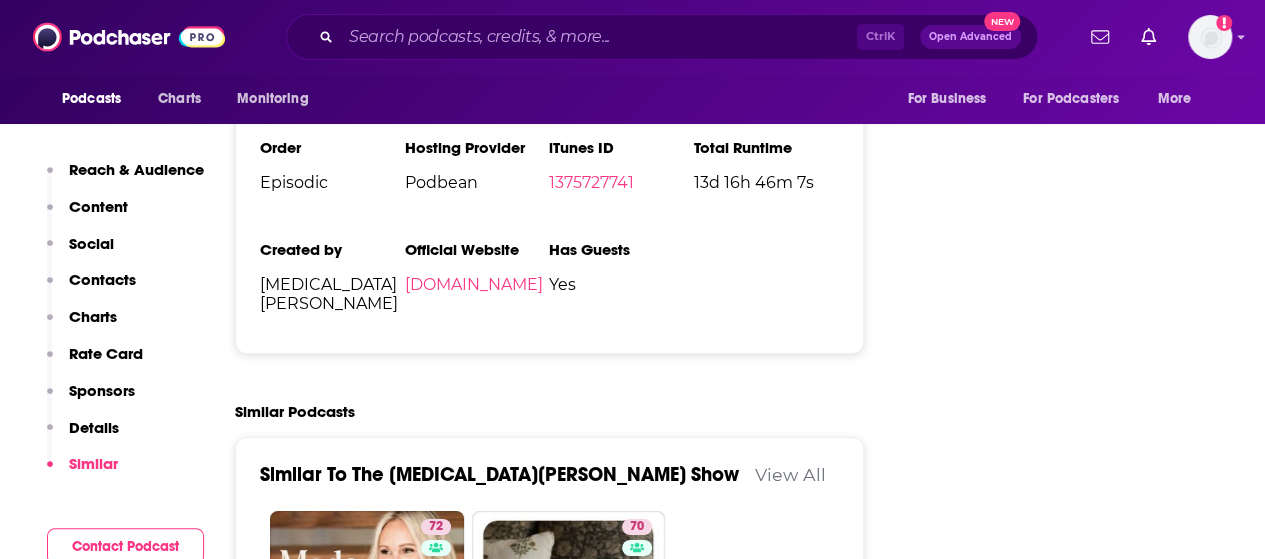 click on "View All" at bounding box center (790, 474) 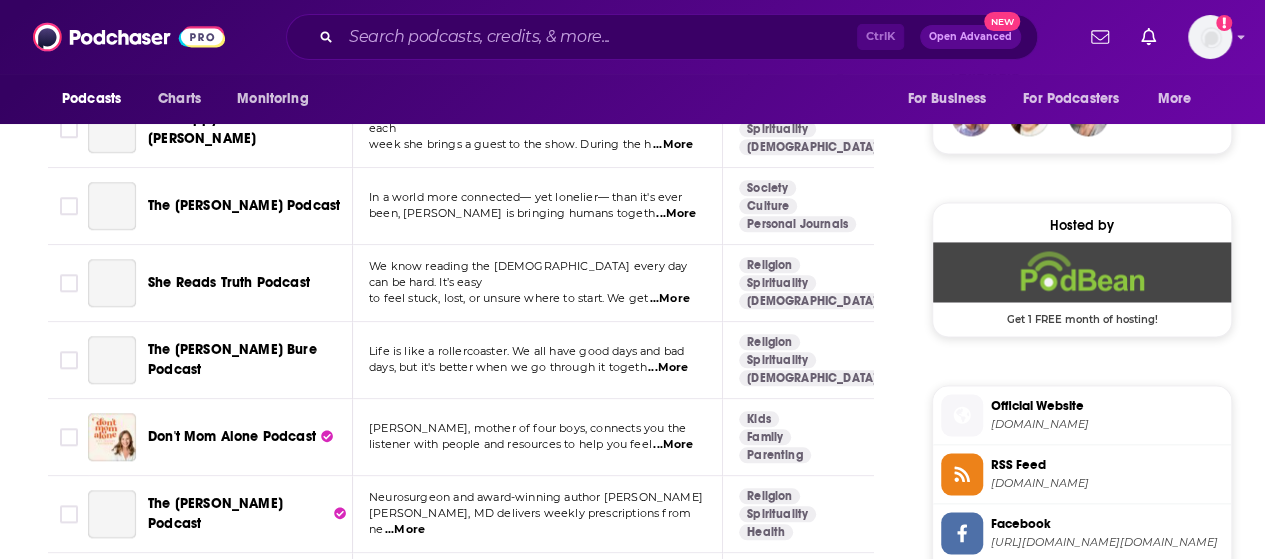 scroll, scrollTop: 1506, scrollLeft: 0, axis: vertical 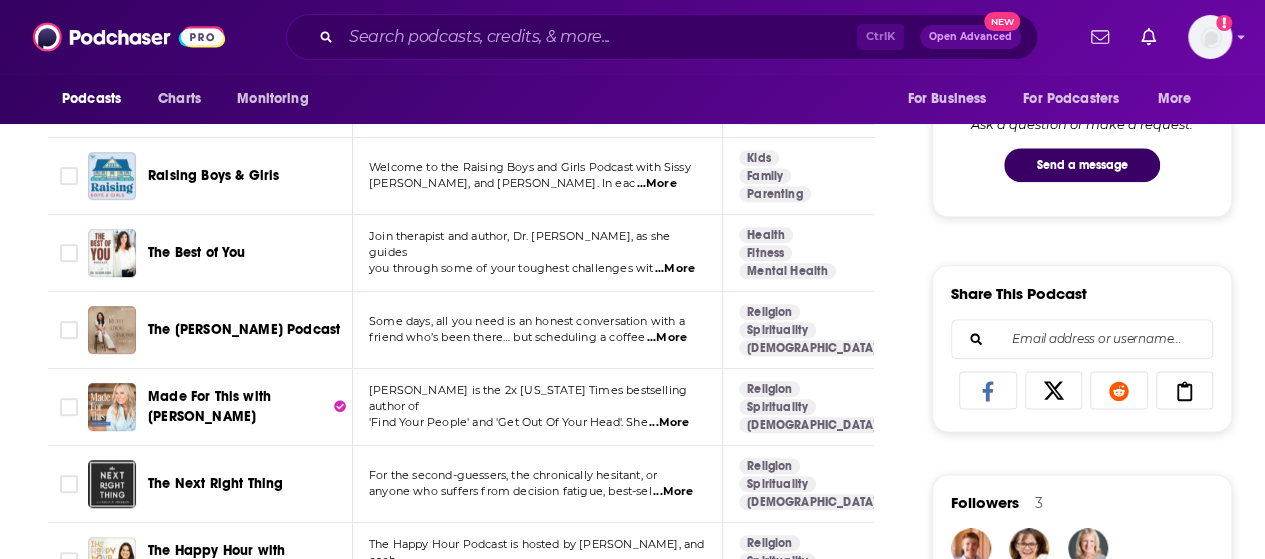 click on "...More" at bounding box center (667, 338) 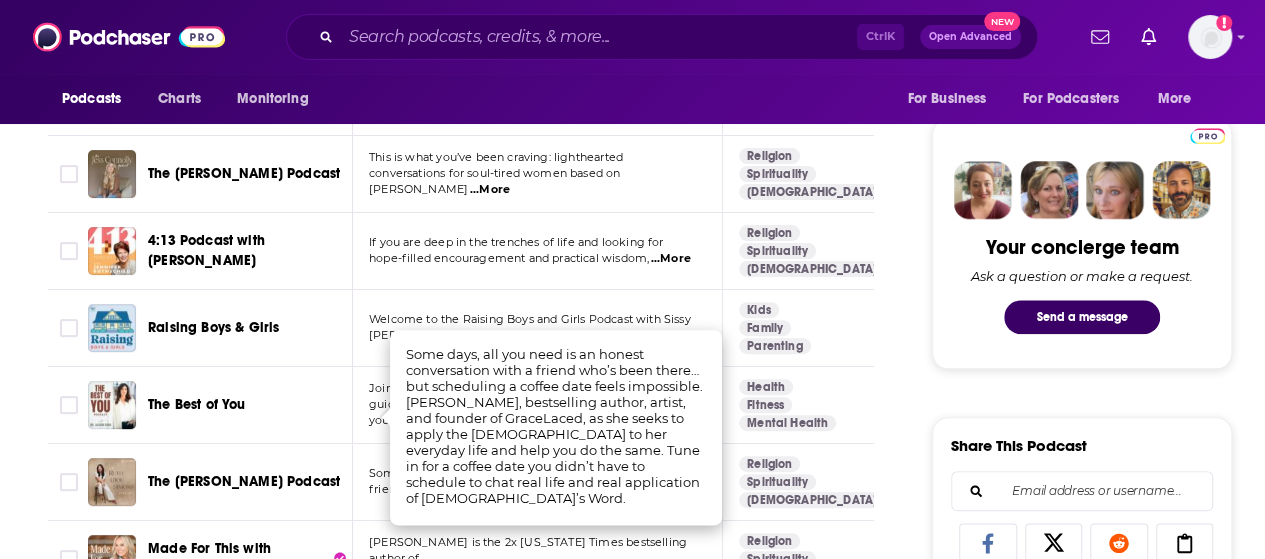 scroll, scrollTop: 905, scrollLeft: 0, axis: vertical 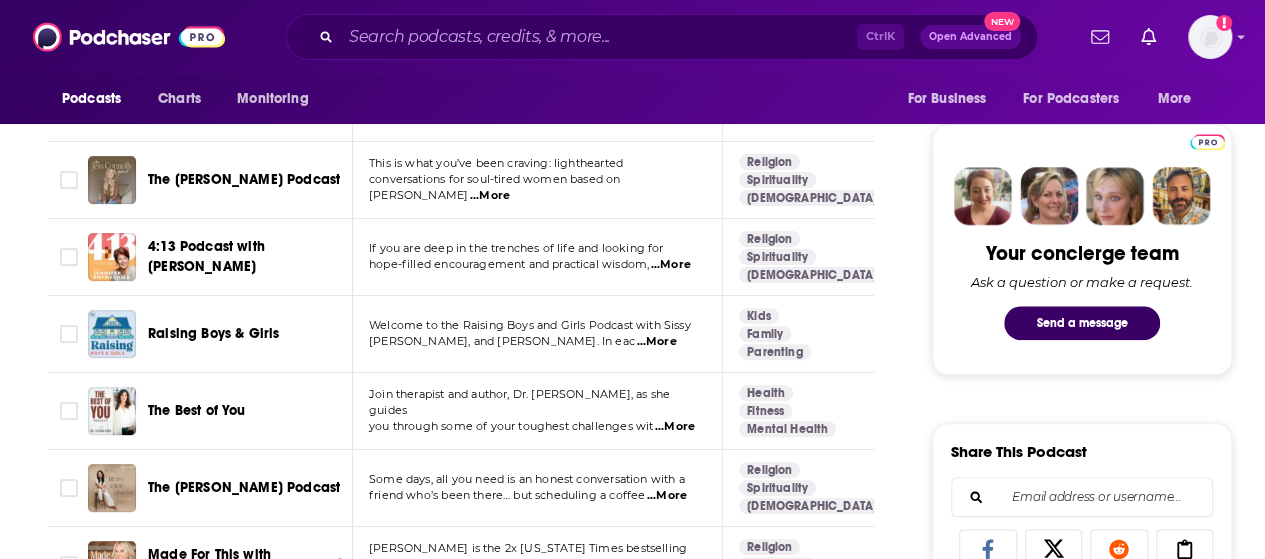 click on "...More" at bounding box center [671, 265] 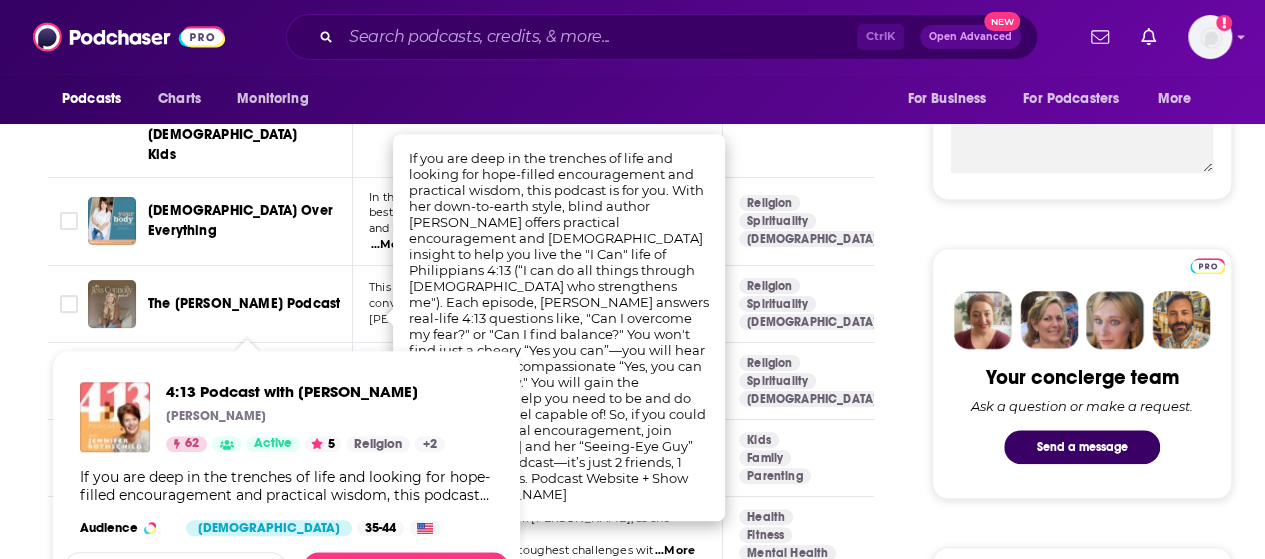 scroll, scrollTop: 780, scrollLeft: 0, axis: vertical 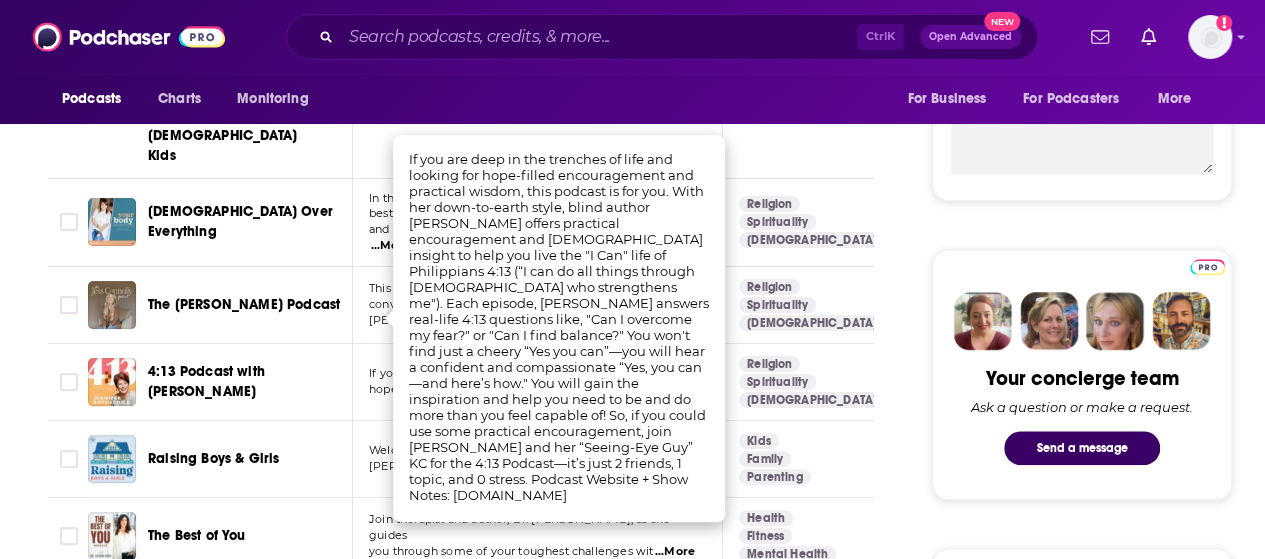 click on "4:13 Podcast with [PERSON_NAME]" at bounding box center (220, 382) 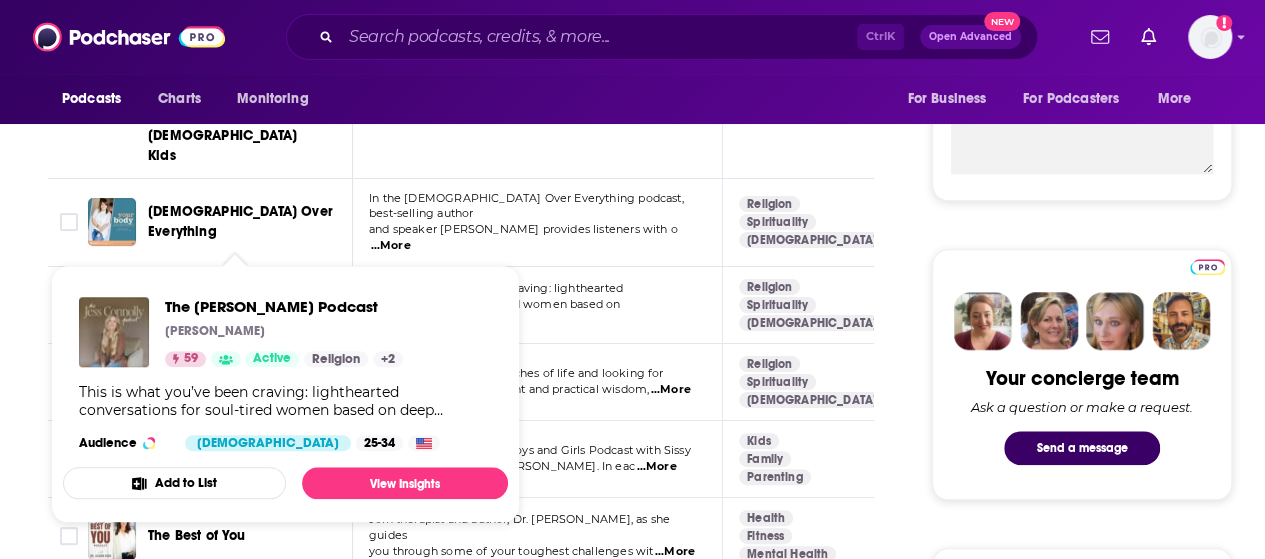 click on "The [PERSON_NAME] Podcast" at bounding box center [244, 304] 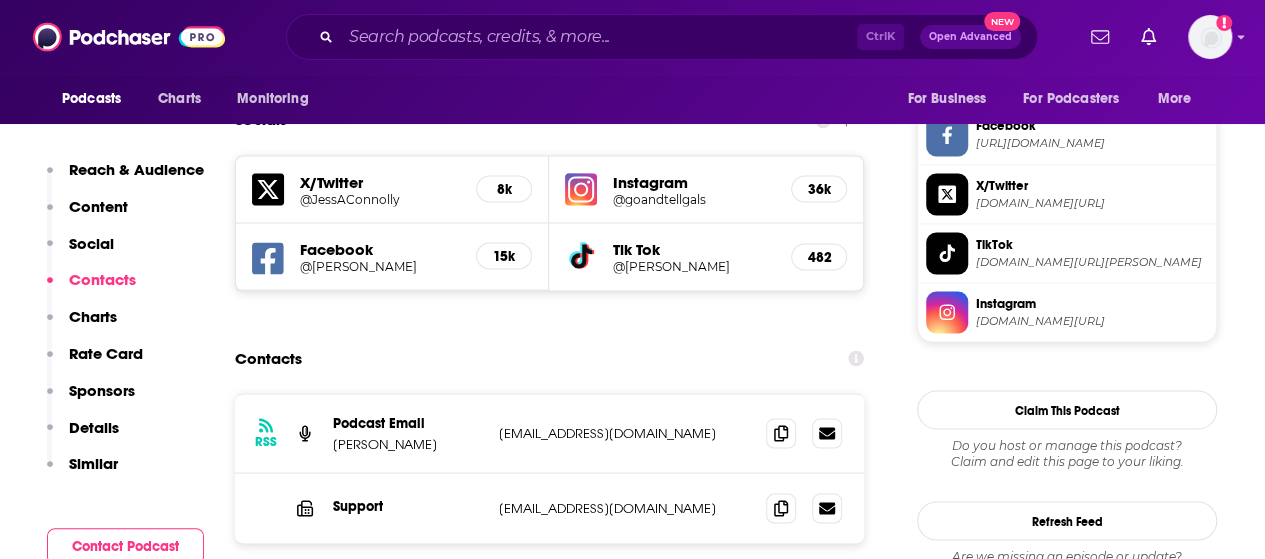 scroll, scrollTop: 1729, scrollLeft: 0, axis: vertical 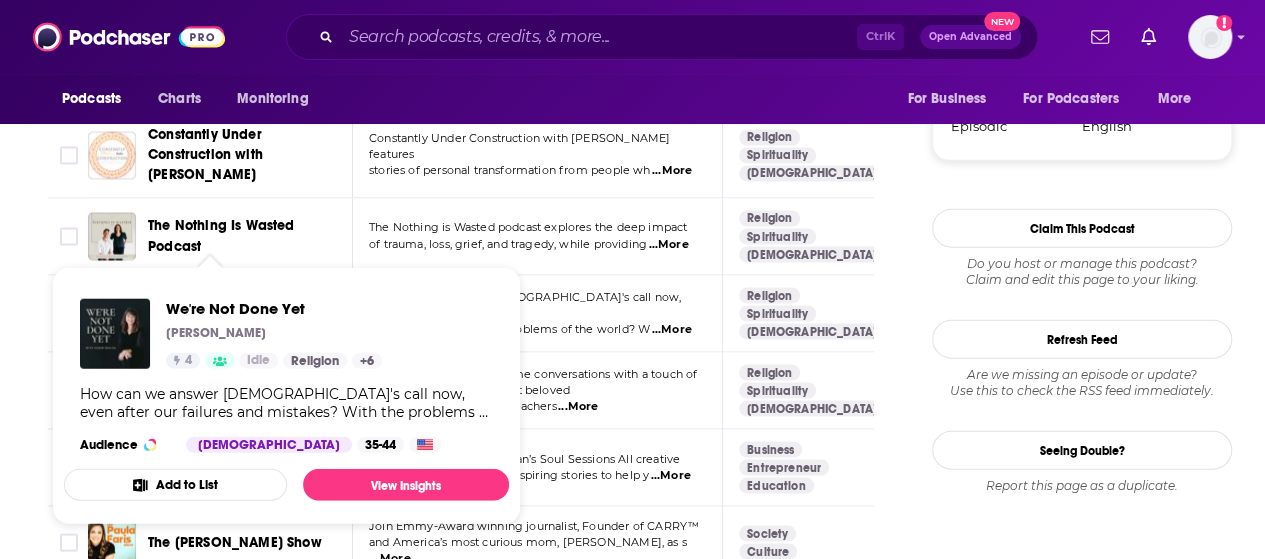 click on "We're Not Done Yet" at bounding box center (210, 313) 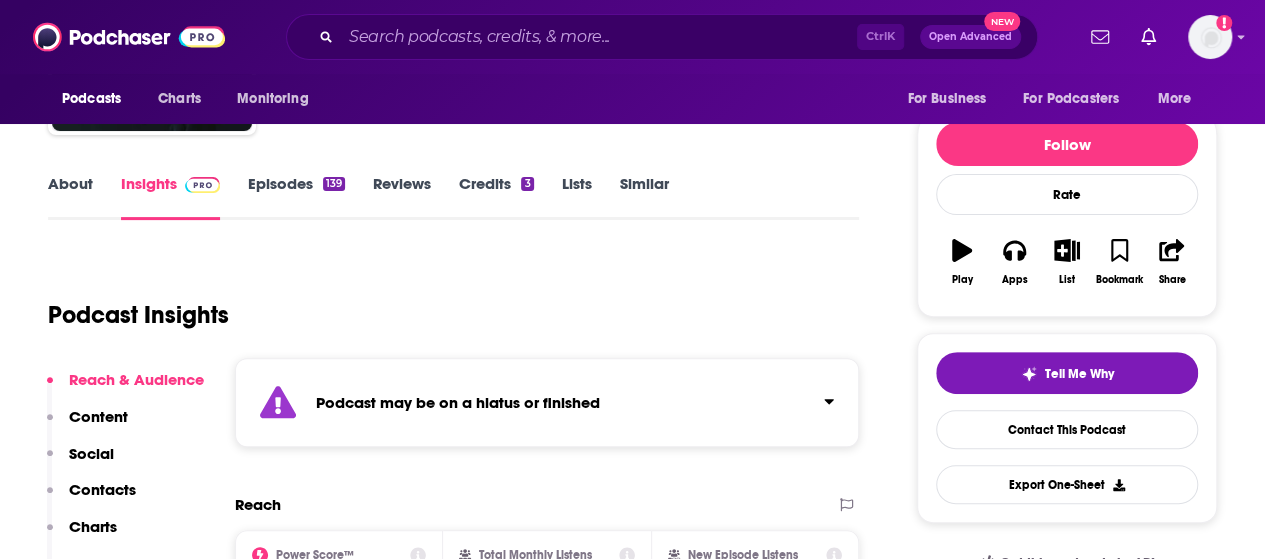 scroll, scrollTop: 300, scrollLeft: 0, axis: vertical 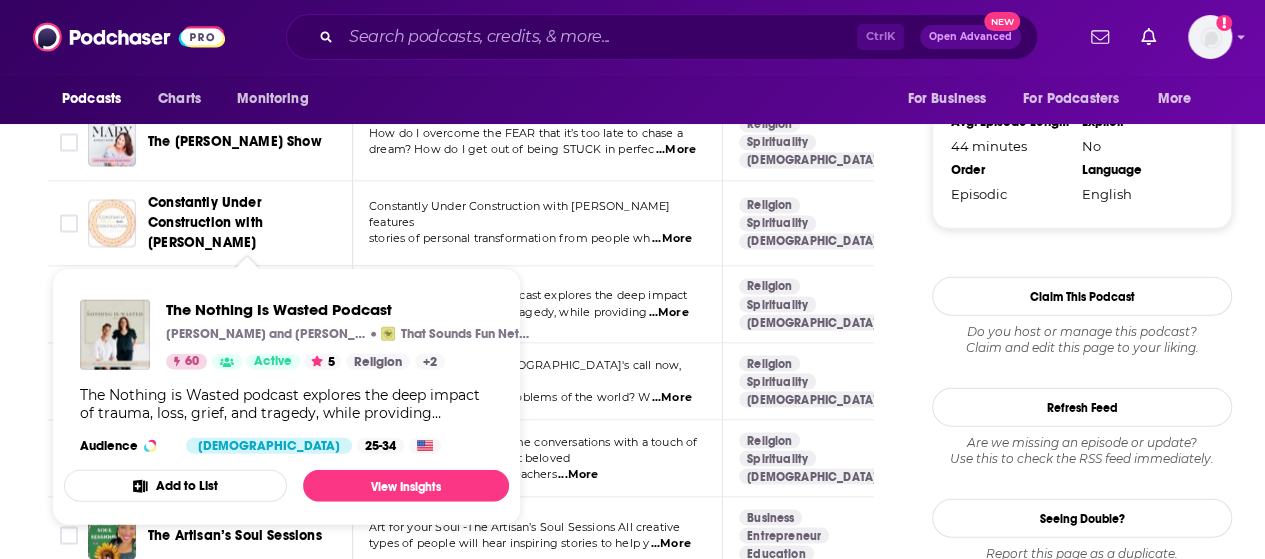 click on "The Nothing Is Wasted Podcast" at bounding box center [221, 304] 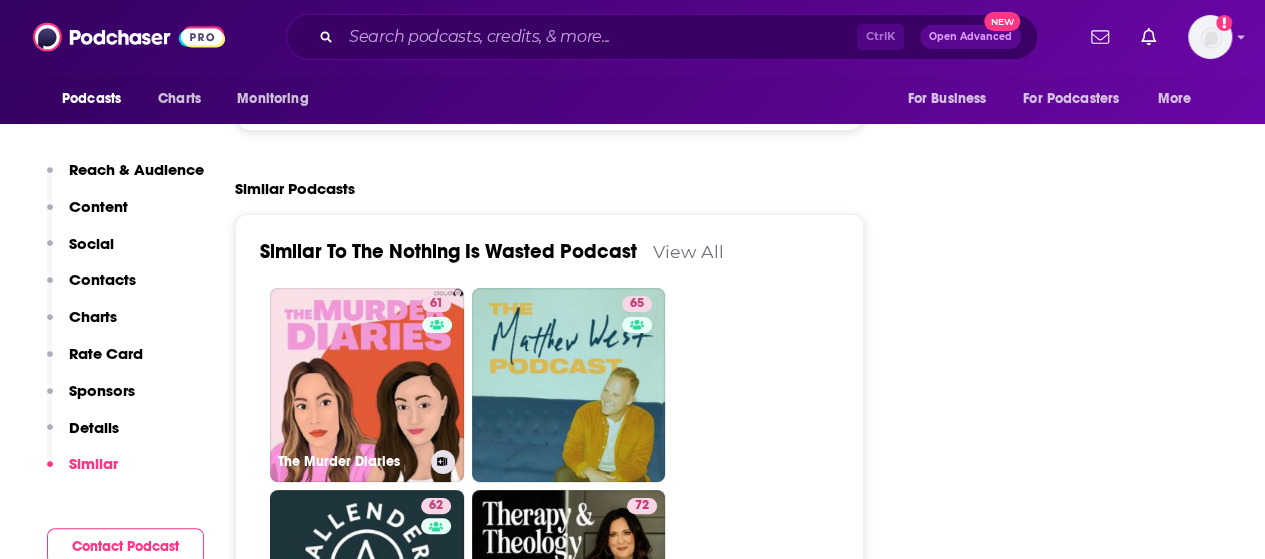 scroll, scrollTop: 3766, scrollLeft: 0, axis: vertical 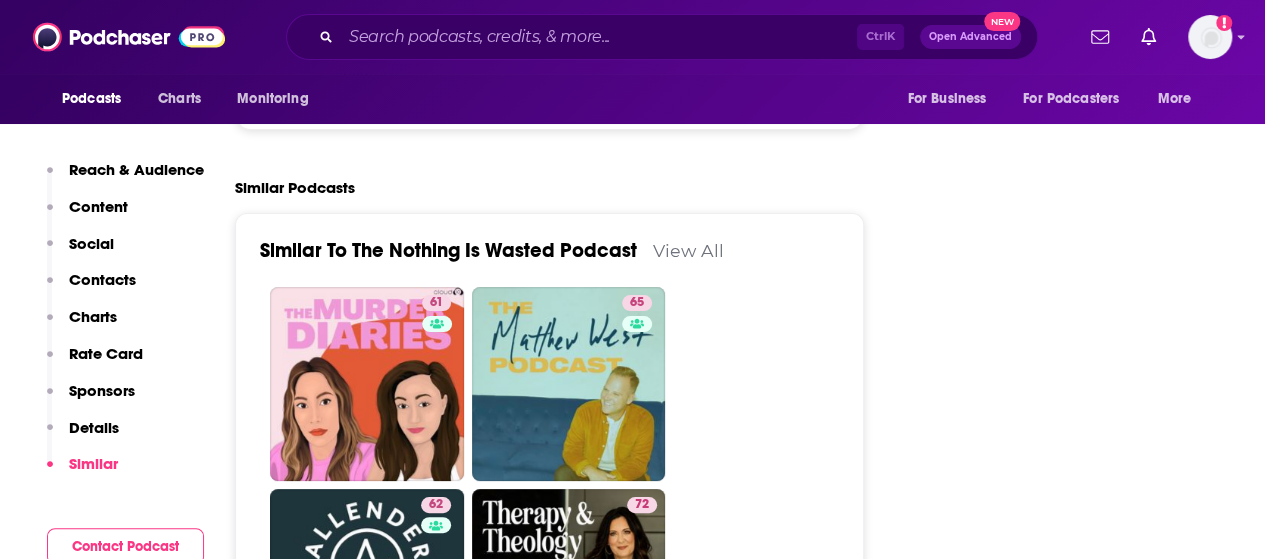 click on "View All" at bounding box center [688, 250] 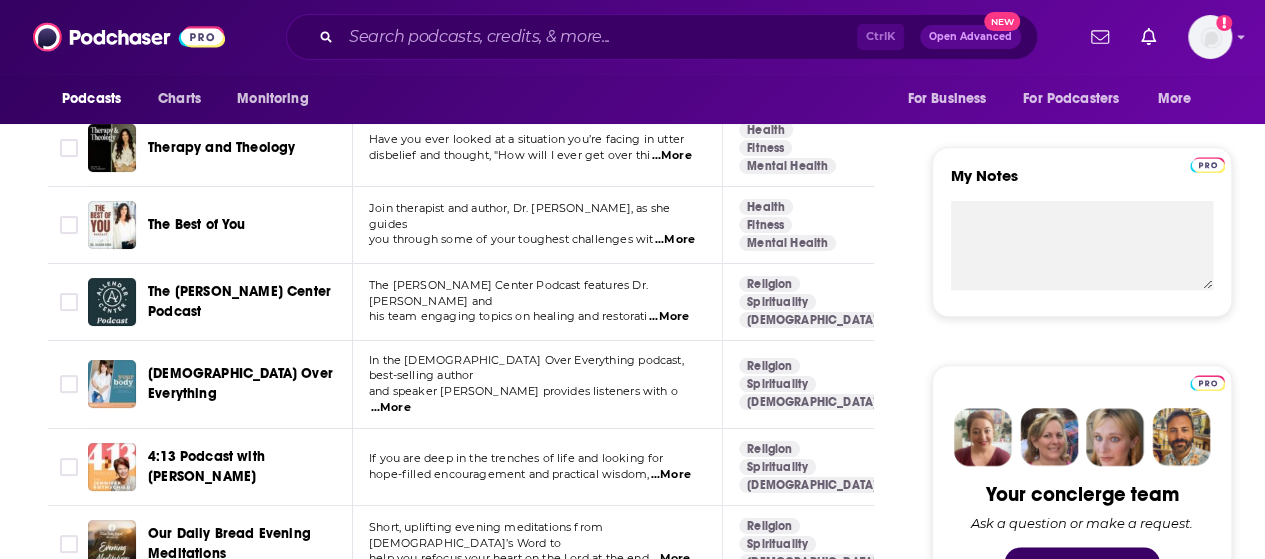 scroll, scrollTop: 781, scrollLeft: 0, axis: vertical 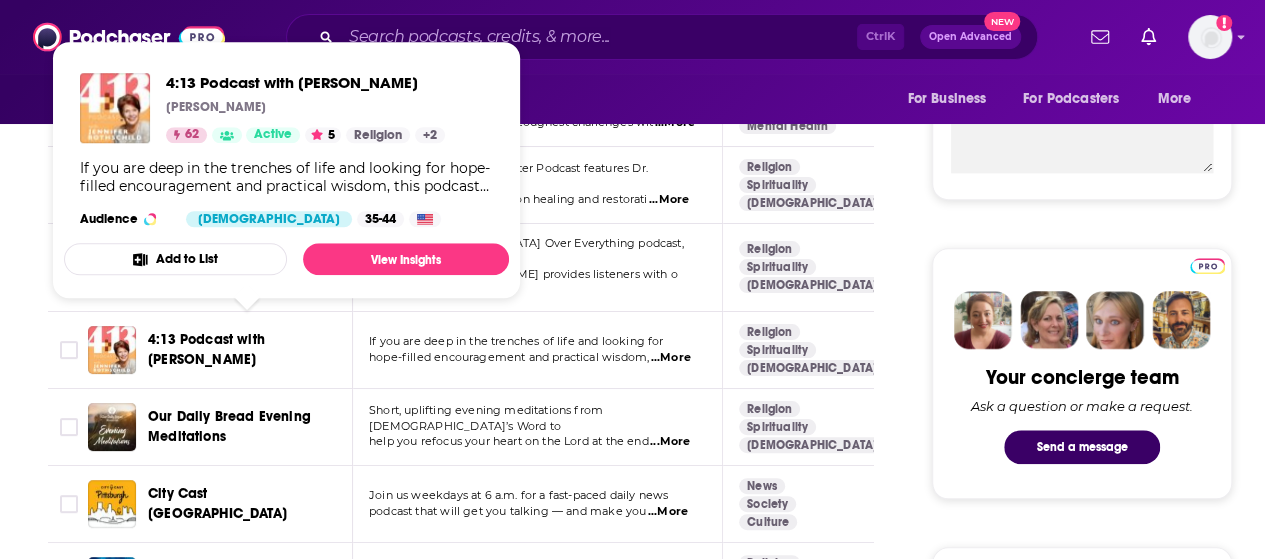click on "4:13 Podcast with [PERSON_NAME]" at bounding box center [206, 349] 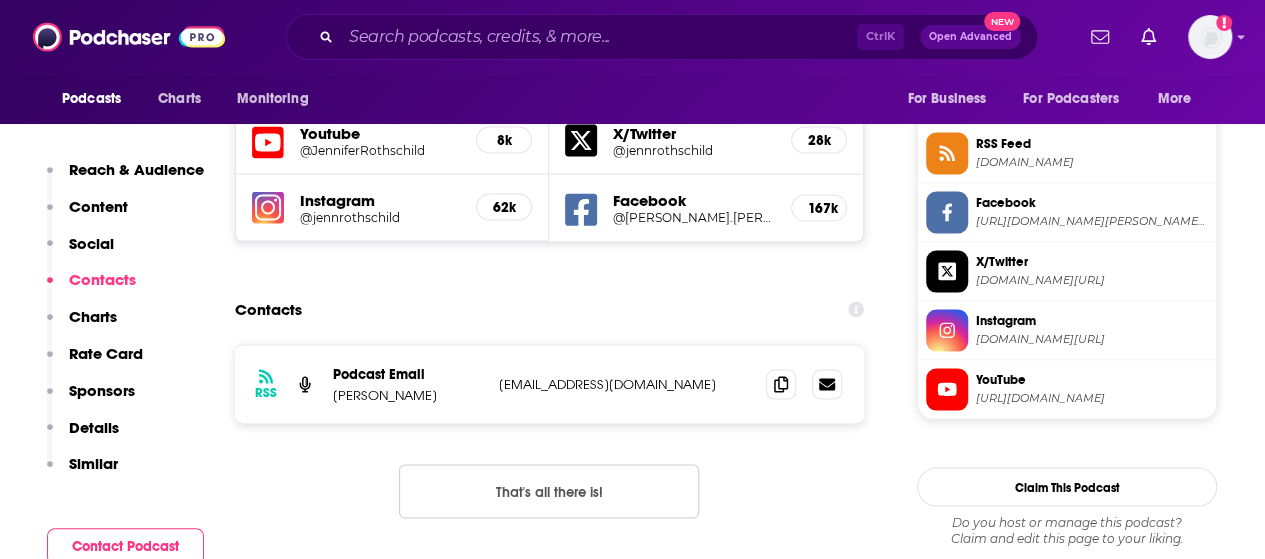 scroll, scrollTop: 1875, scrollLeft: 0, axis: vertical 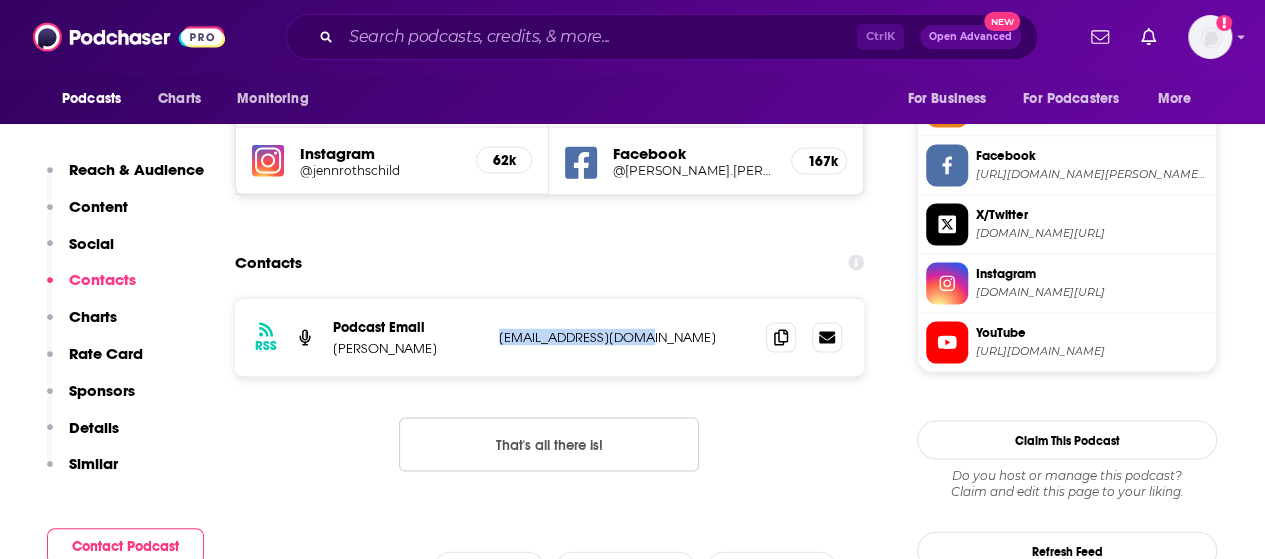 drag, startPoint x: 670, startPoint y: 220, endPoint x: 500, endPoint y: 216, distance: 170.04706 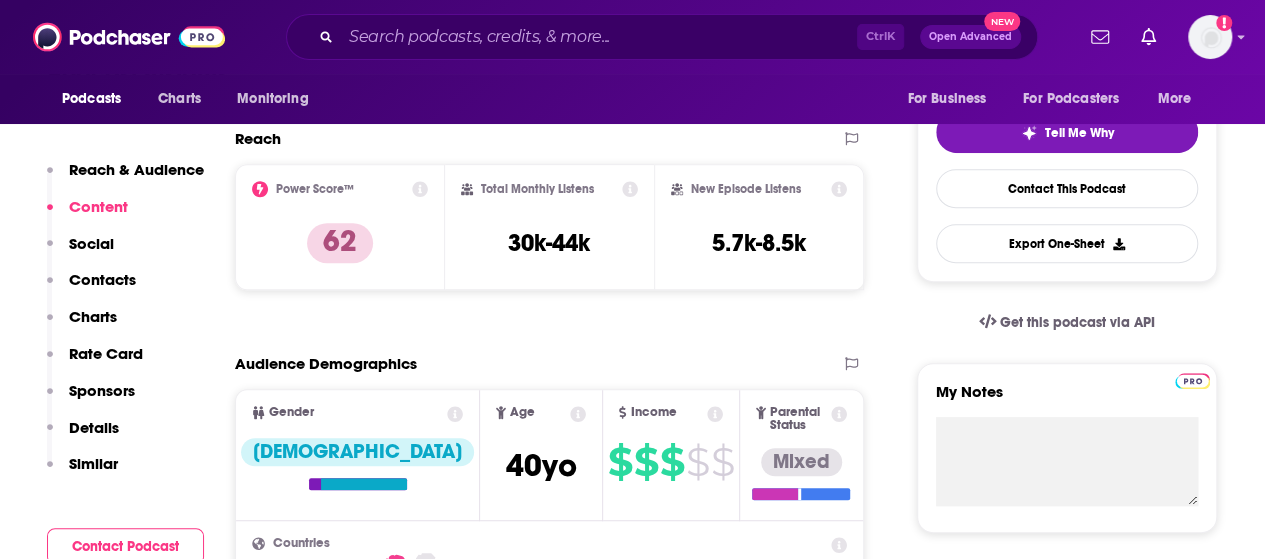scroll, scrollTop: 369, scrollLeft: 0, axis: vertical 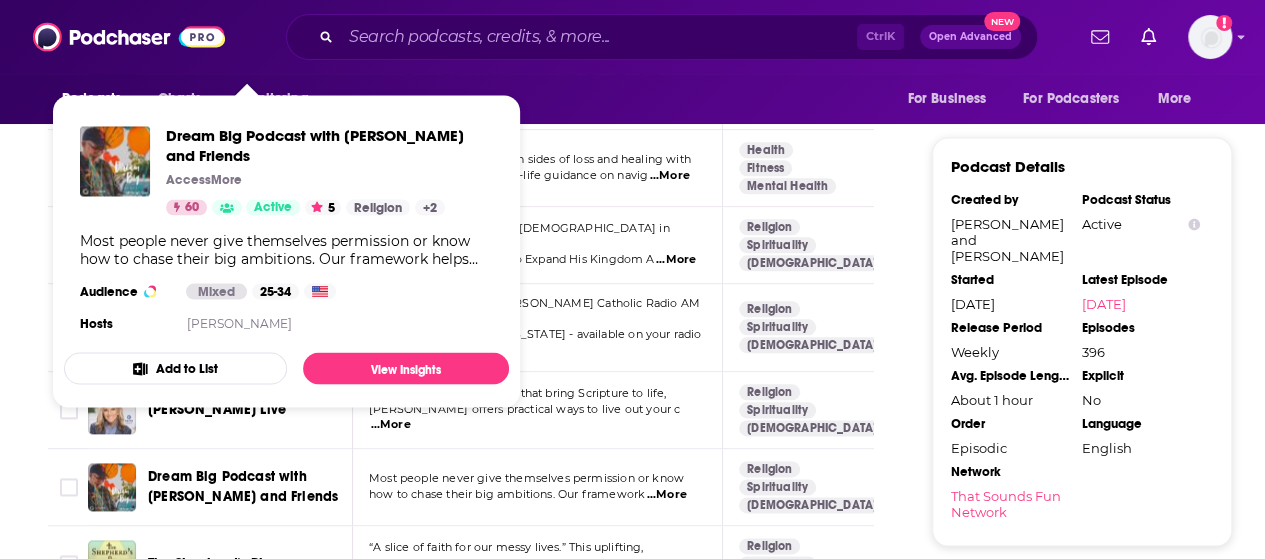 click on "About Insights Episodes 396 Reviews Credits 2 Lists Similar Podcasts like  The Nothing Is Wasted Podcast Explore similar podcast featuring your favorite guest interviews, hosted podcasts, and production roles. If you like  The Nothing Is Wasted Podcast  then you might like these  100 similar podcasts ! Relevancy Table Filters Podcast Description Categories Reach (Monthly) Reach (Episode) Top Country Therapy and Theology Have you ever looked at a situation you’re facing in utter disbelief and thought, "How will I ever get over thi  ...More Health Fitness Mental Health 72 131k-194k 50k-74k   US The Best of You Join therapist and author, Dr. [PERSON_NAME], as she guides you through some of your toughest challenges wit  ...More Health Fitness Mental Health 64 36k-54k 5.2k-7.7k   US The [PERSON_NAME] Center Podcast The [PERSON_NAME] Center Podcast features Dr. [PERSON_NAME] and his team engaging topics on healing and restorati  ...More Religion Spirituality [DEMOGRAPHIC_DATA] 62 31k-47k 4.3k-6.6k   US [DEMOGRAPHIC_DATA] Over Everything 56   US" at bounding box center [640, 2714] 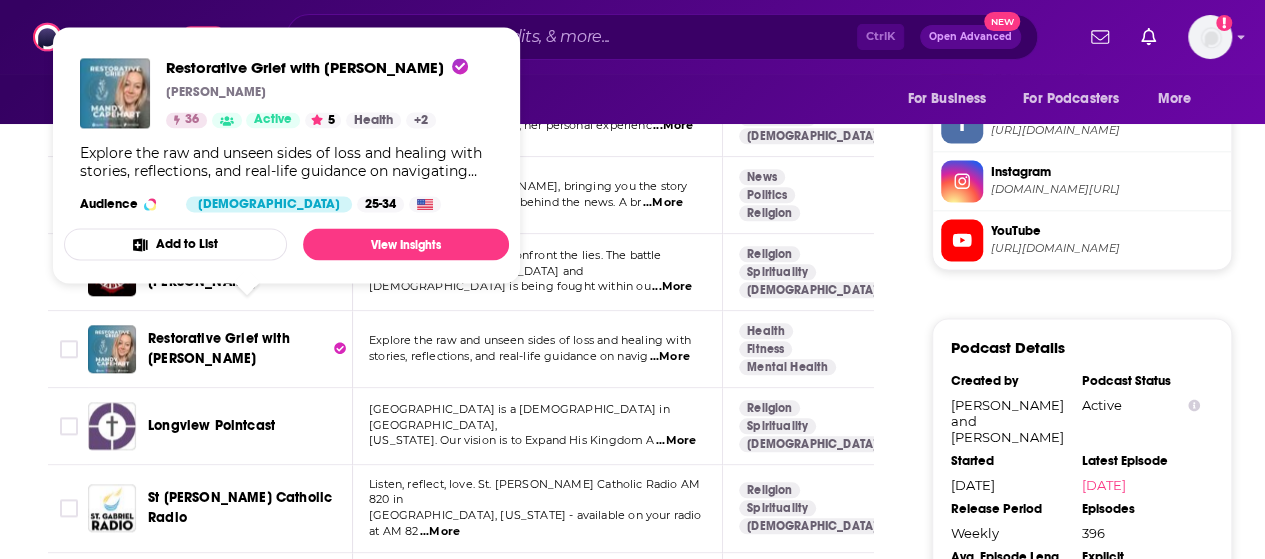 scroll, scrollTop: 1559, scrollLeft: 0, axis: vertical 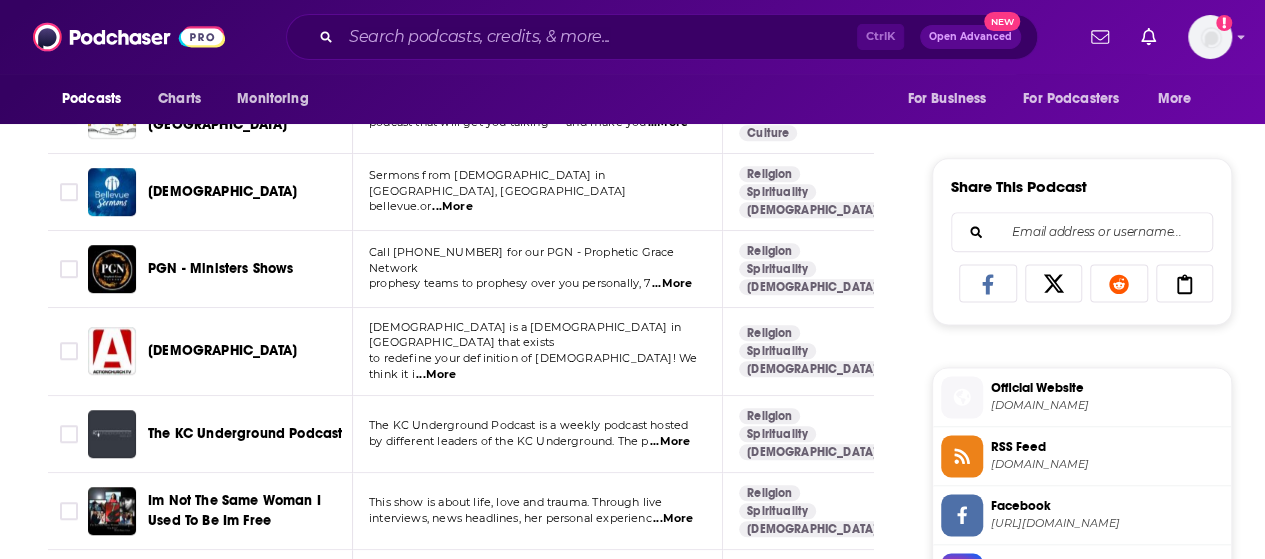 click on "...More" at bounding box center (670, 442) 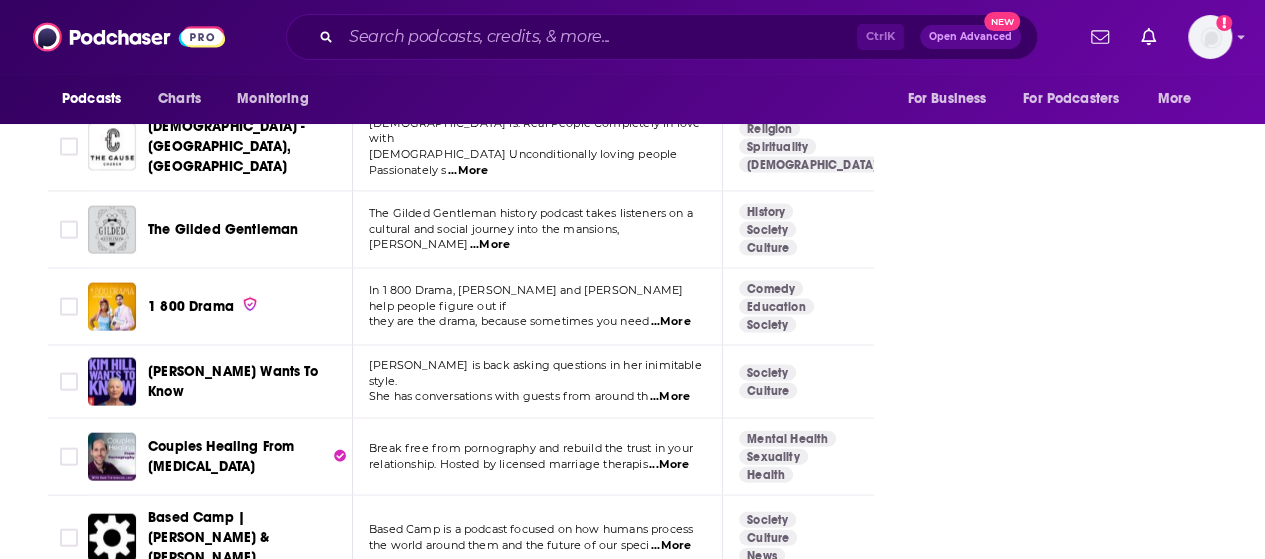 scroll, scrollTop: 2732, scrollLeft: 0, axis: vertical 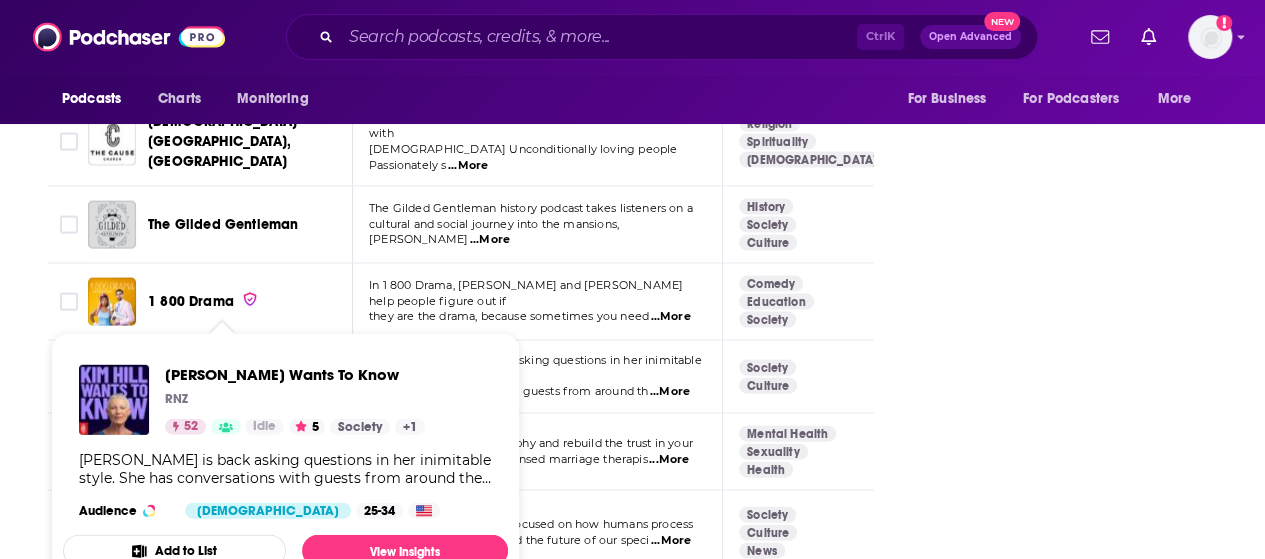 click on "[PERSON_NAME] Wants To Know" at bounding box center [233, 376] 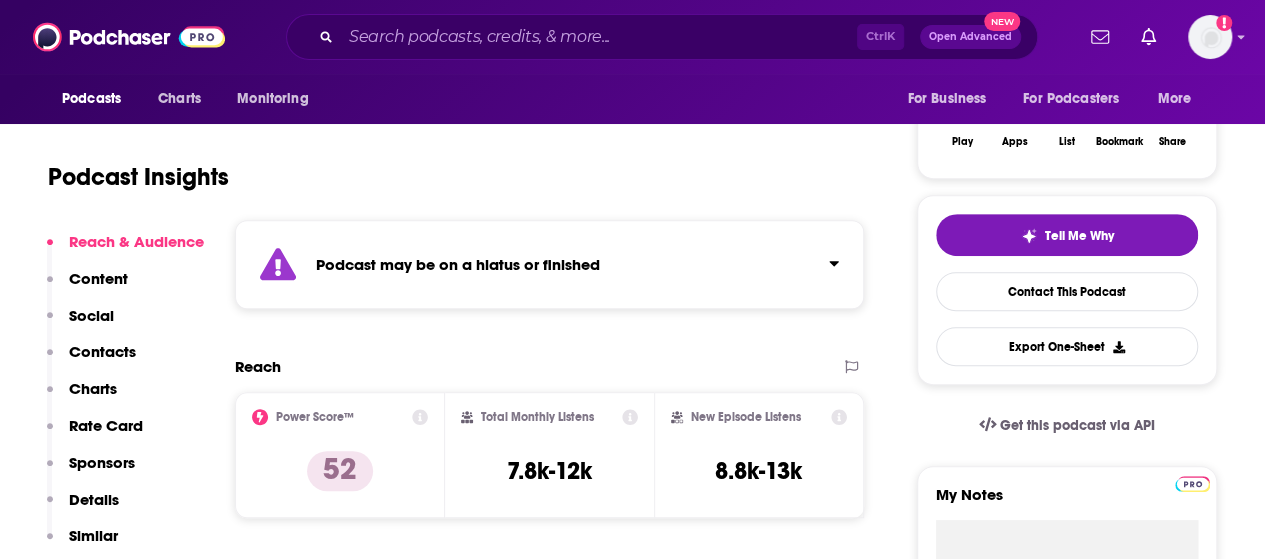 scroll, scrollTop: 346, scrollLeft: 0, axis: vertical 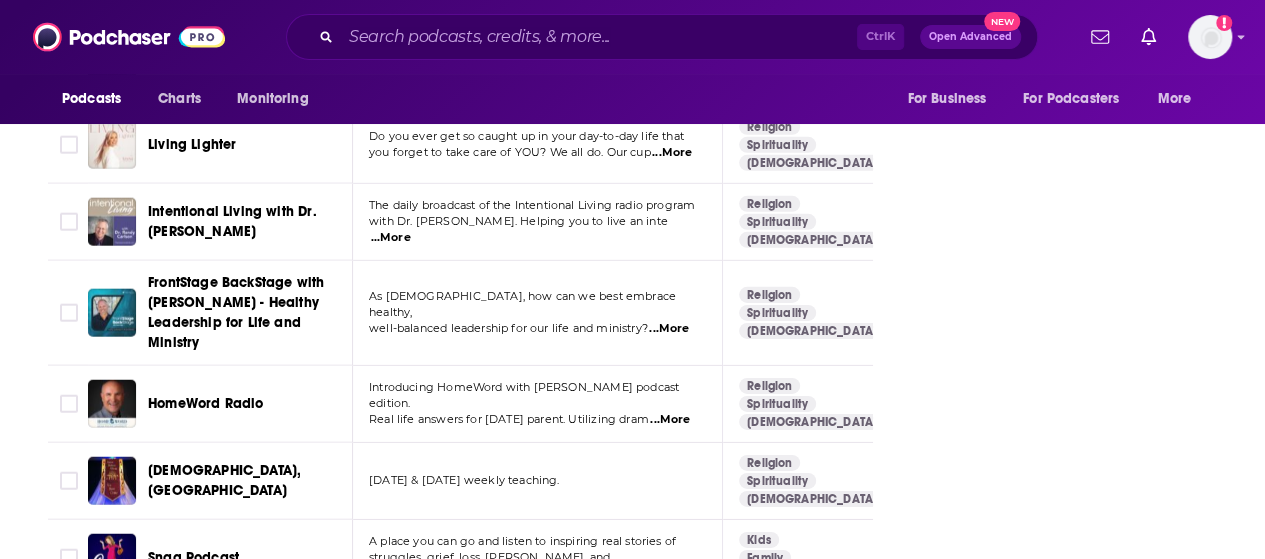 click on "...More" at bounding box center (578, 574) 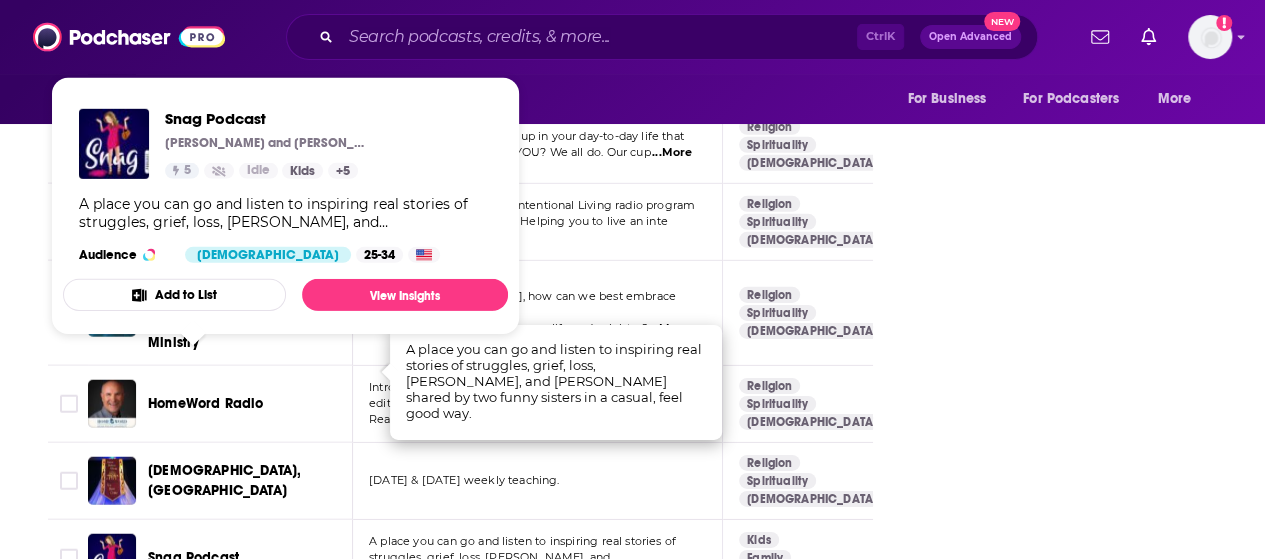 click on "Snag Podcast" at bounding box center [193, 557] 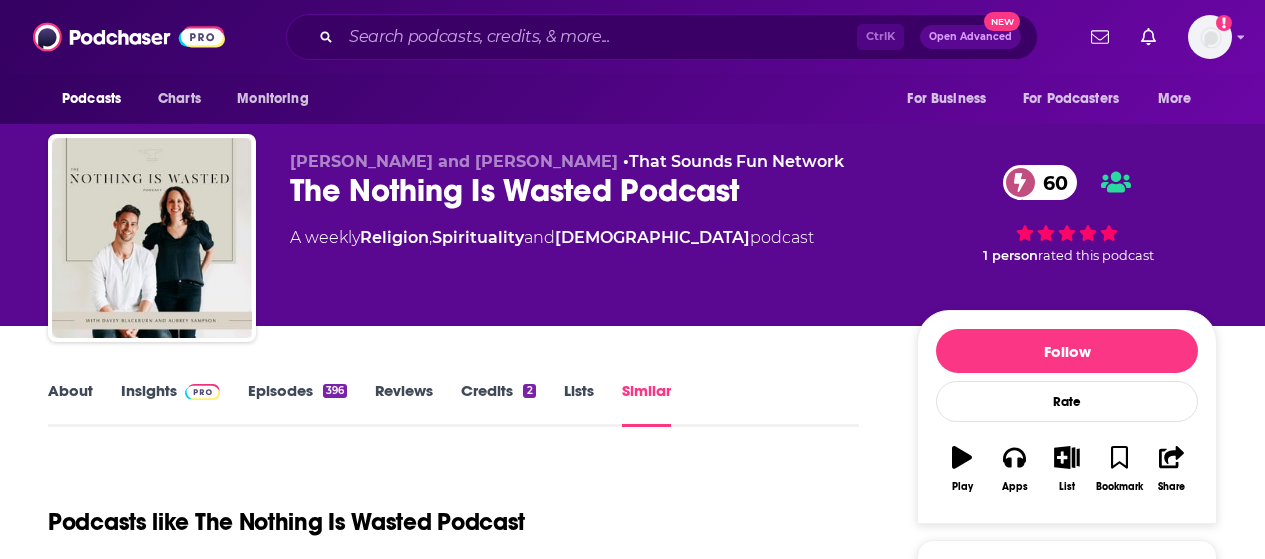 scroll, scrollTop: 0, scrollLeft: 0, axis: both 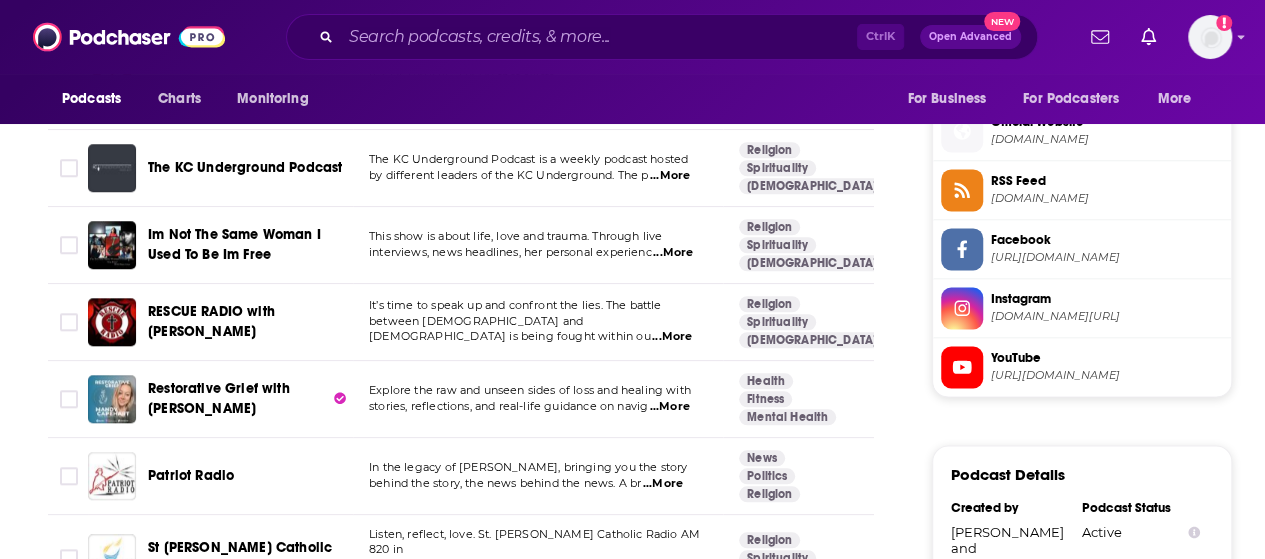 click on "...More" at bounding box center (672, 337) 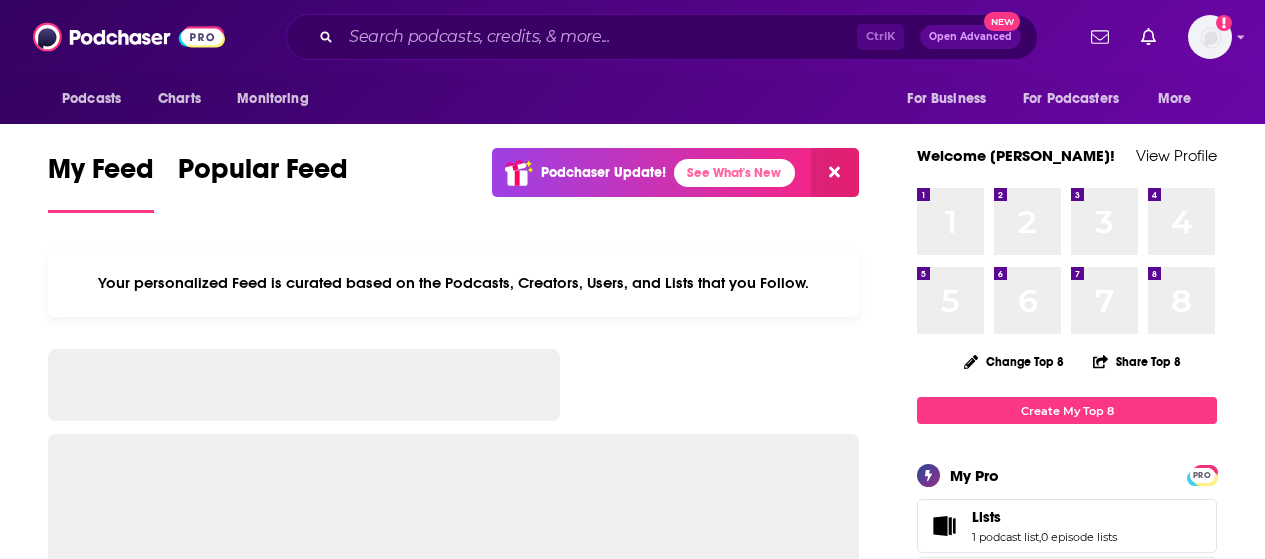 scroll, scrollTop: 0, scrollLeft: 0, axis: both 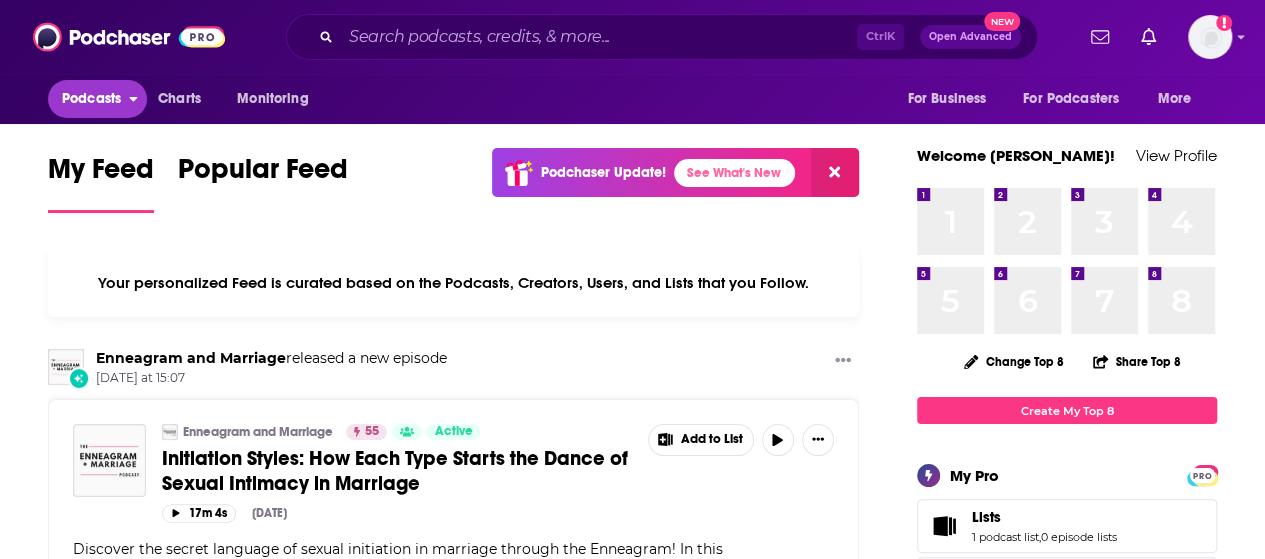 click on "Podcasts" at bounding box center [97, 99] 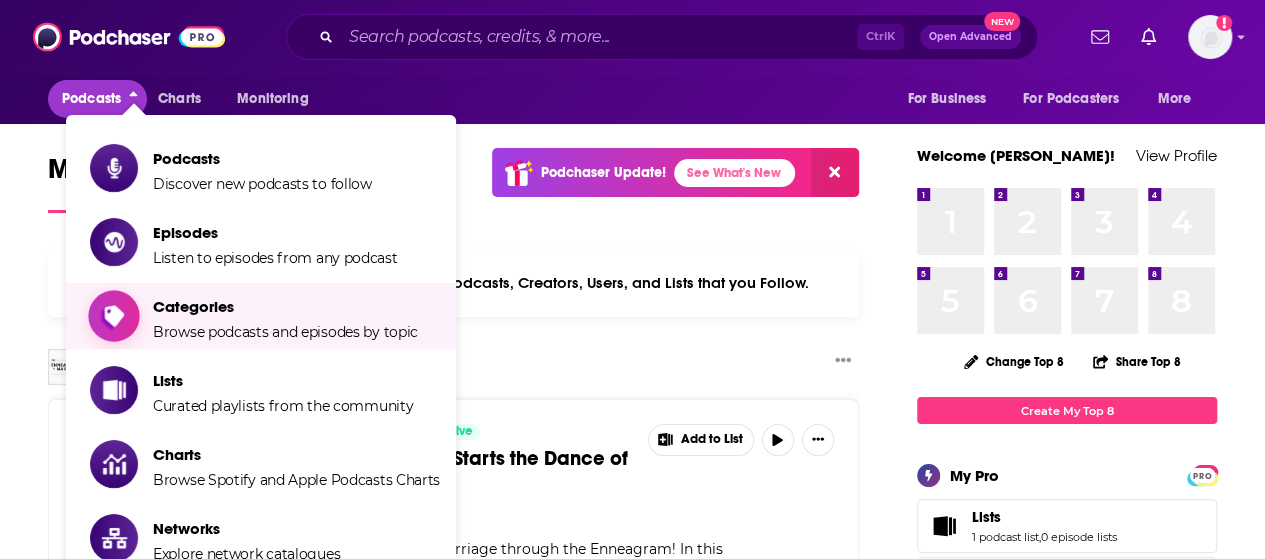 click on "Categories" at bounding box center (285, 306) 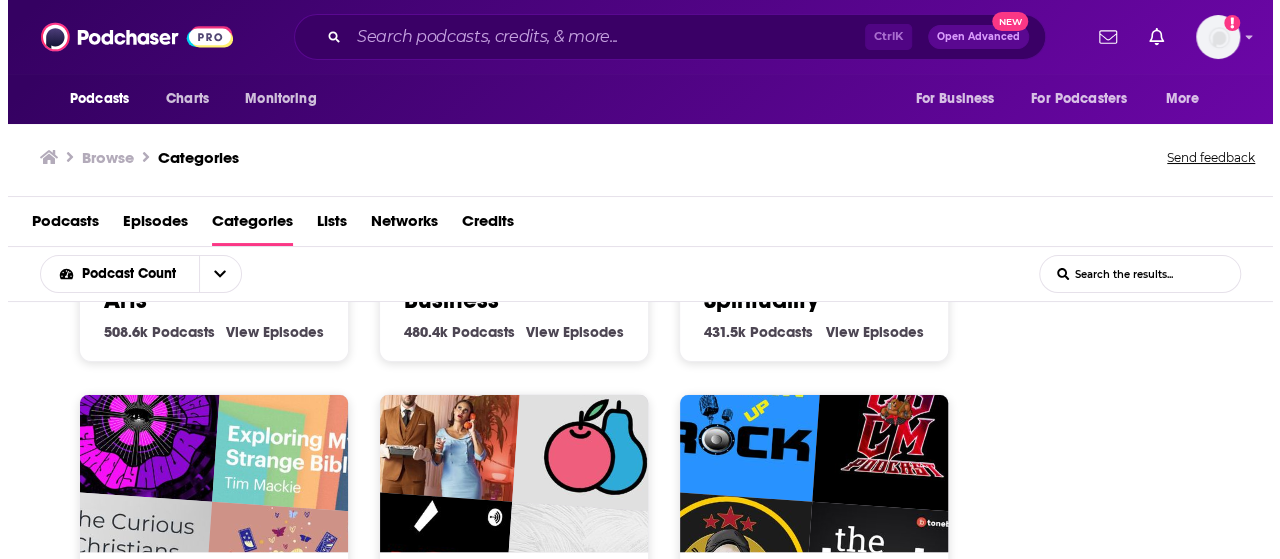 scroll, scrollTop: 503, scrollLeft: 0, axis: vertical 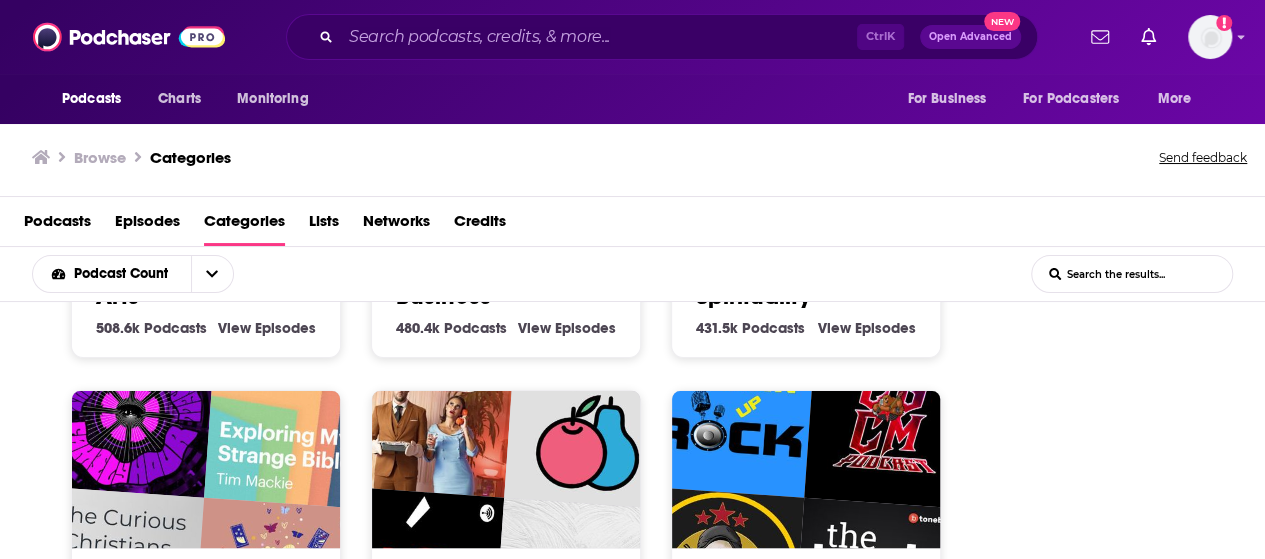 click on "Spirituality 431.5k   Spirituality   Podcasts View   Spirituality   Episodes" at bounding box center (806, 303) 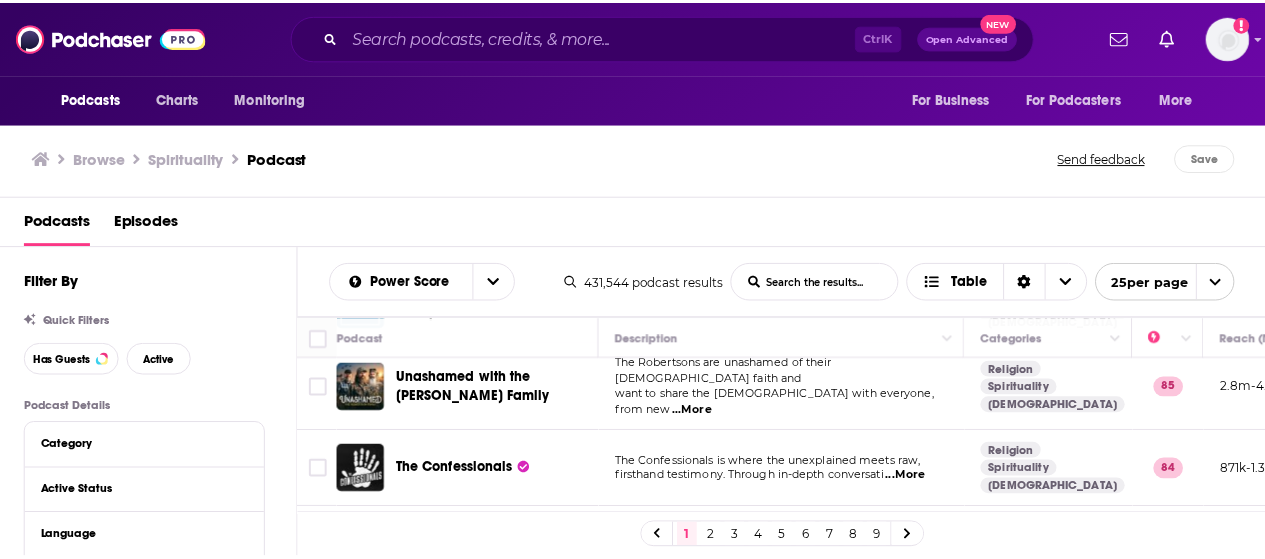 scroll, scrollTop: 675, scrollLeft: 0, axis: vertical 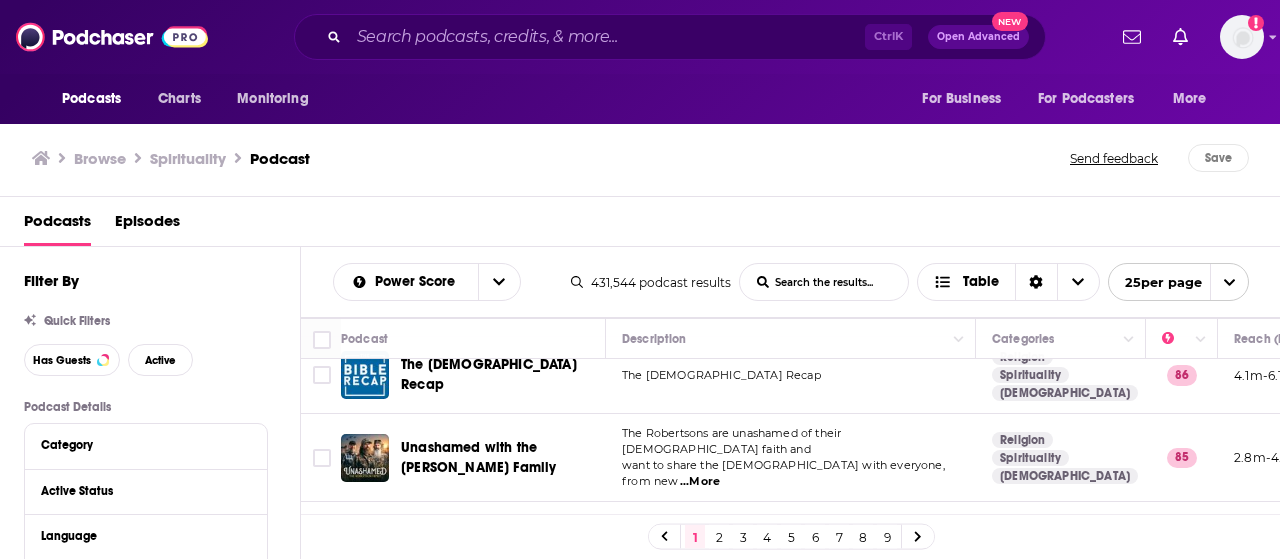 click on "...More" at bounding box center [700, 482] 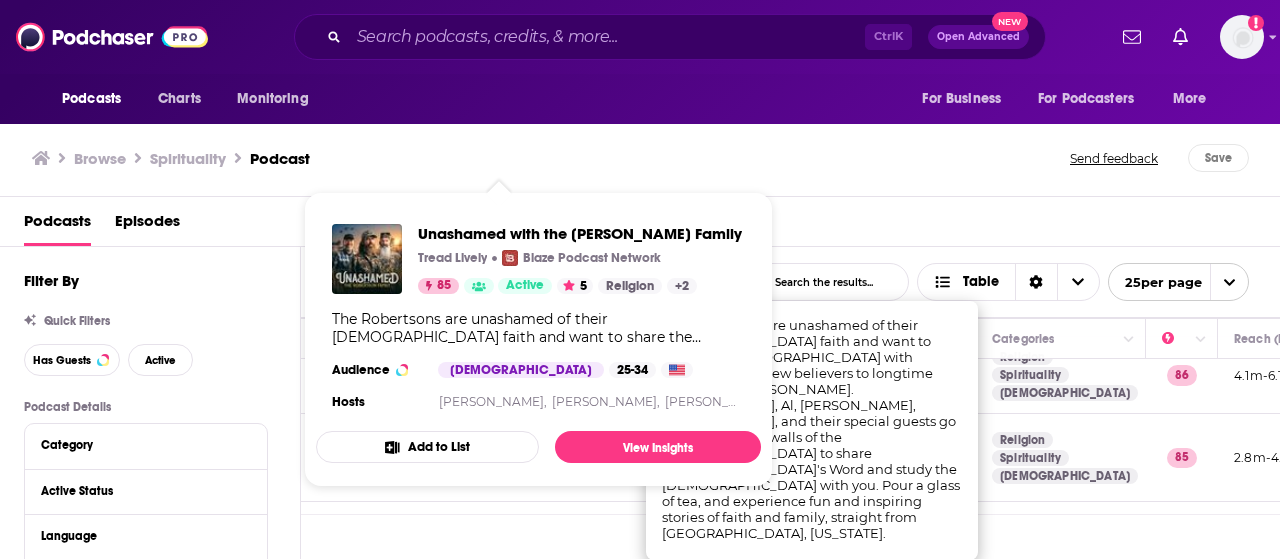 click on "Unashamed with the Robertson Family Tread Lively Blaze Podcast Network 85 Active 5 Religion + 2 The Robertsons are unashamed of their Christian faith and want to share the Gospel with everyone, from new believers to longtime followers of Jesus. Phil, Al, Jase, Zach, and their special guests go beyond the four walls of the church to share God's Word and study the Bible with you. Pour a glass of tea, and experience fun and inspiring stories of faith and family, straight from West Monroe, Louisiana. Audience Male 25-34 Hosts   Phil Robertson, Jase Robertson, Zach Dasher" at bounding box center [538, 319] 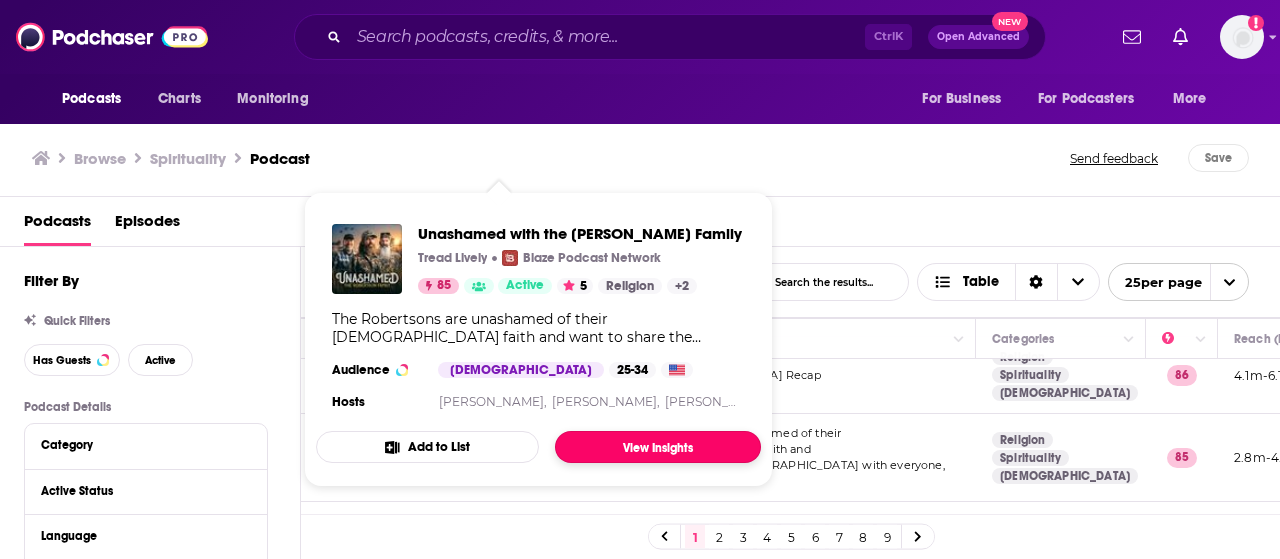 click on "View Insights" at bounding box center (658, 447) 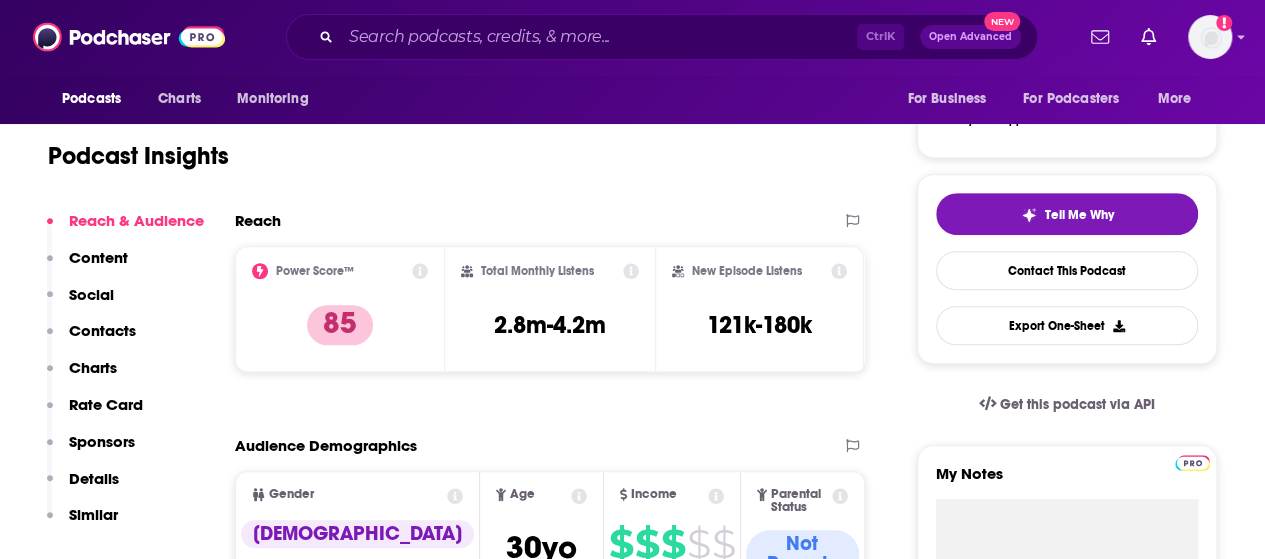 scroll, scrollTop: 142, scrollLeft: 0, axis: vertical 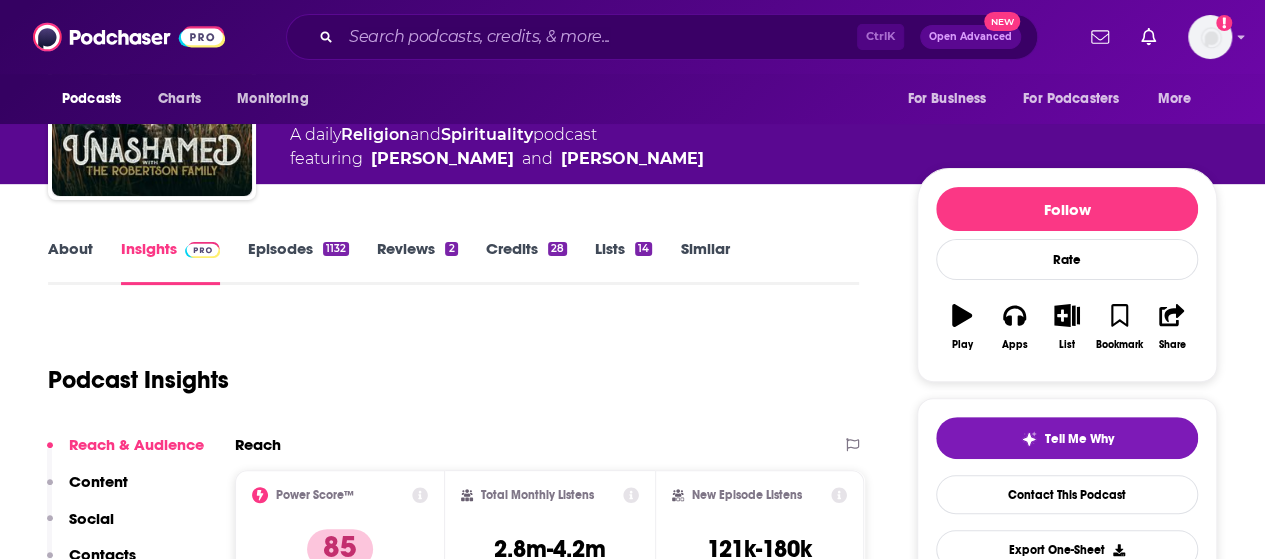 click on "Episodes 1132" at bounding box center [298, 262] 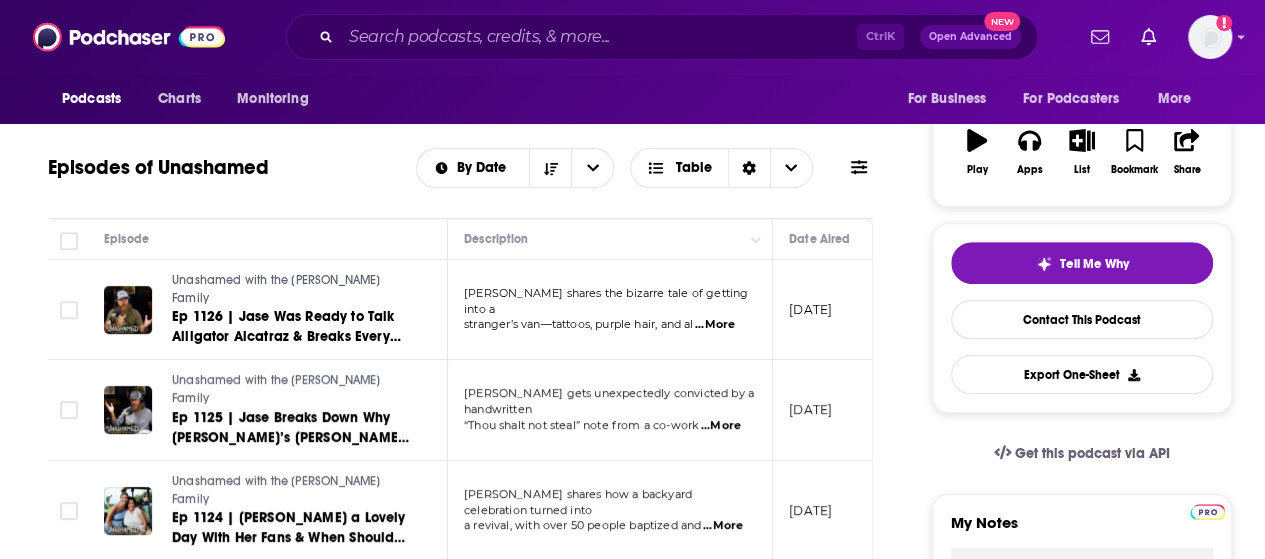 scroll, scrollTop: 326, scrollLeft: 0, axis: vertical 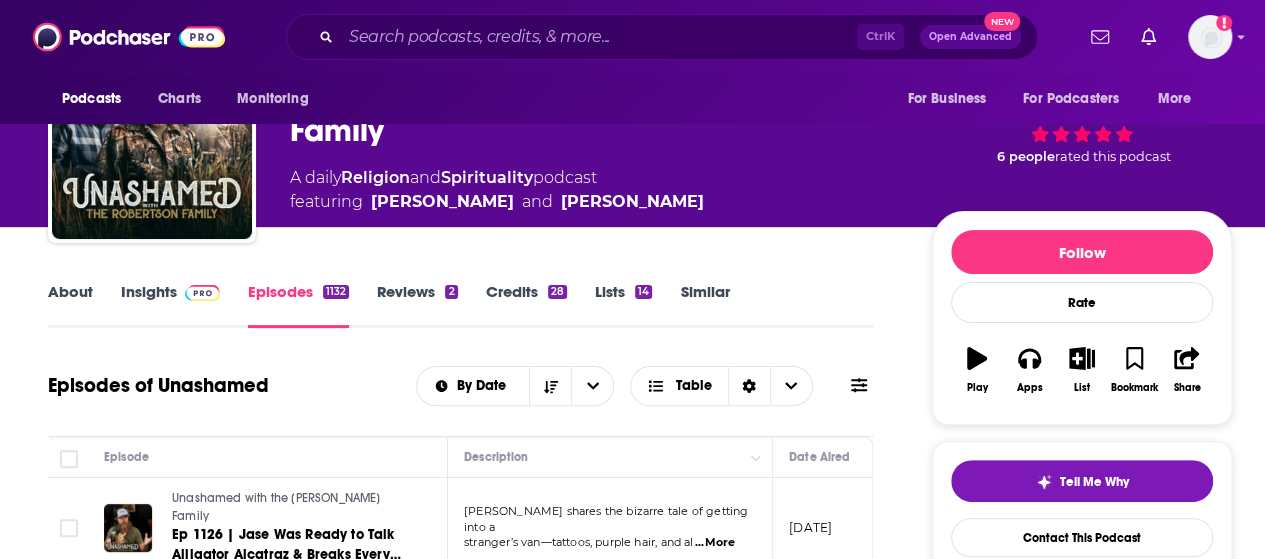 click on "Insights" at bounding box center (170, 305) 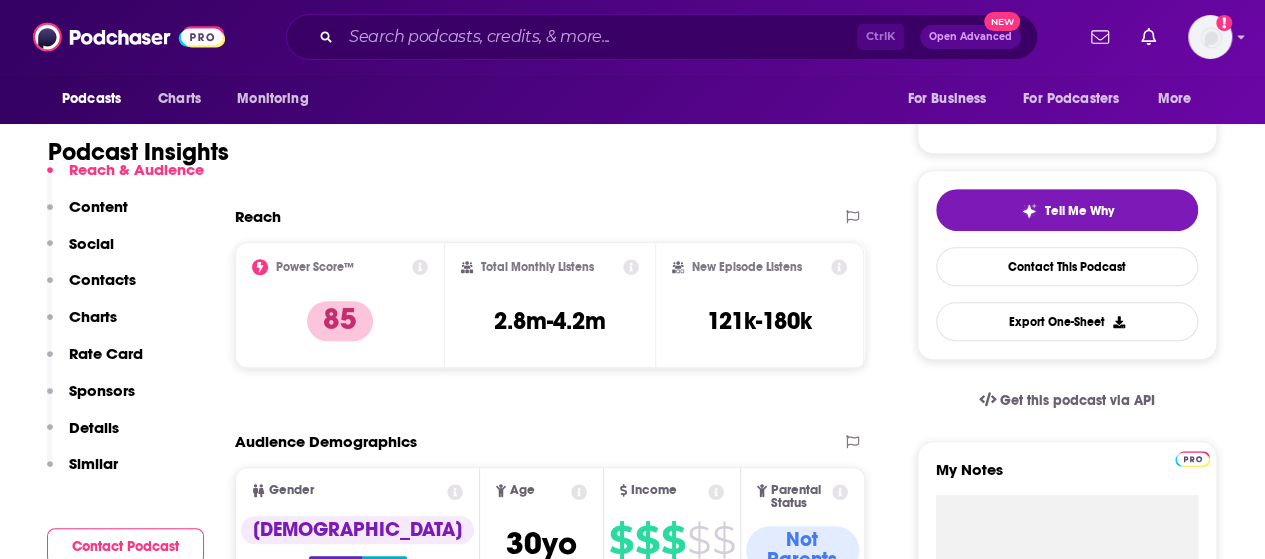 scroll, scrollTop: 441, scrollLeft: 0, axis: vertical 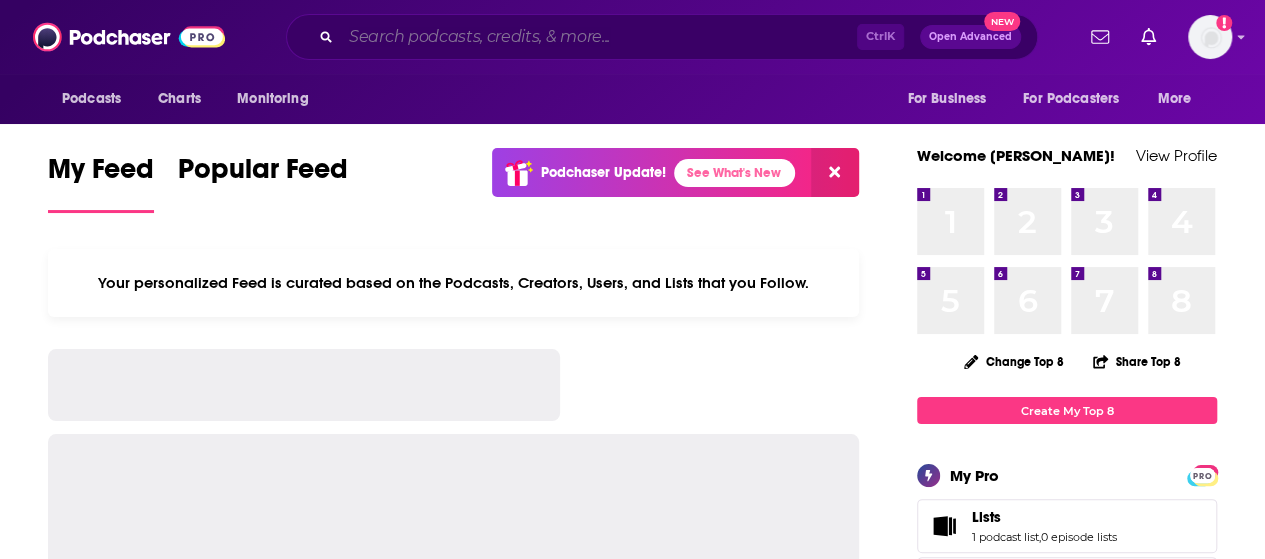 click at bounding box center [599, 37] 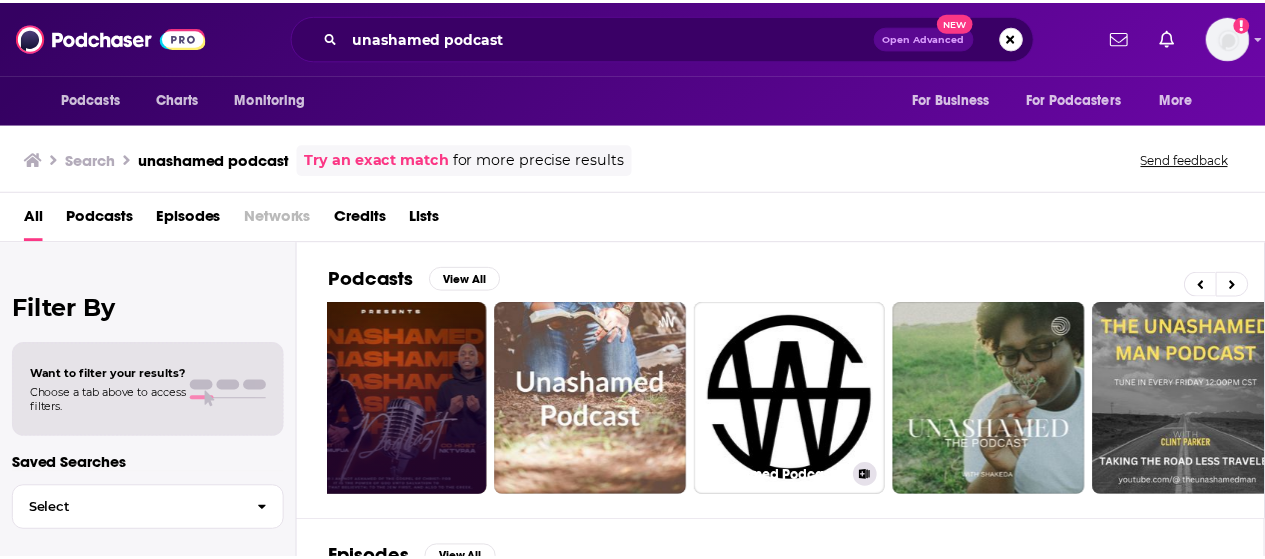 scroll, scrollTop: 0, scrollLeft: 234, axis: horizontal 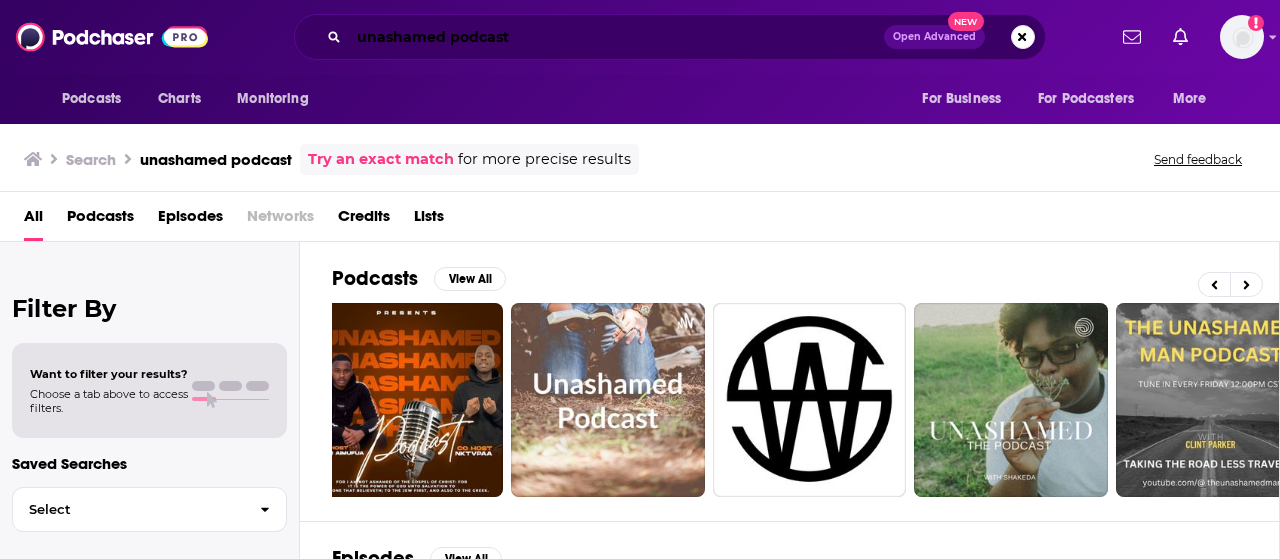 click on "unashamed podcast" at bounding box center (616, 37) 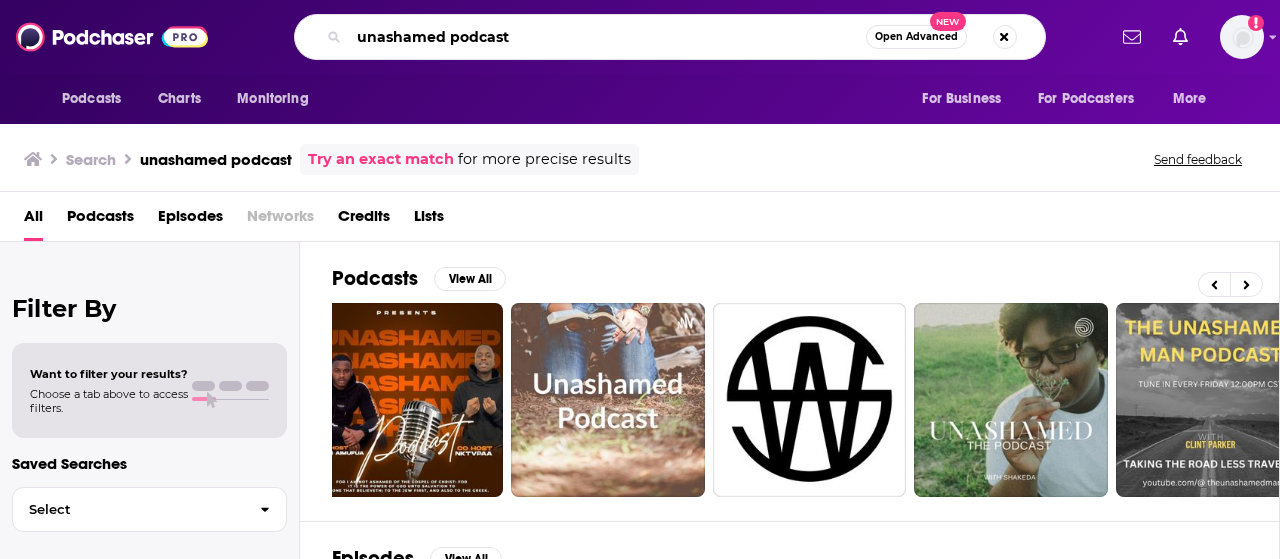click on "unashamed podcast" at bounding box center [607, 37] 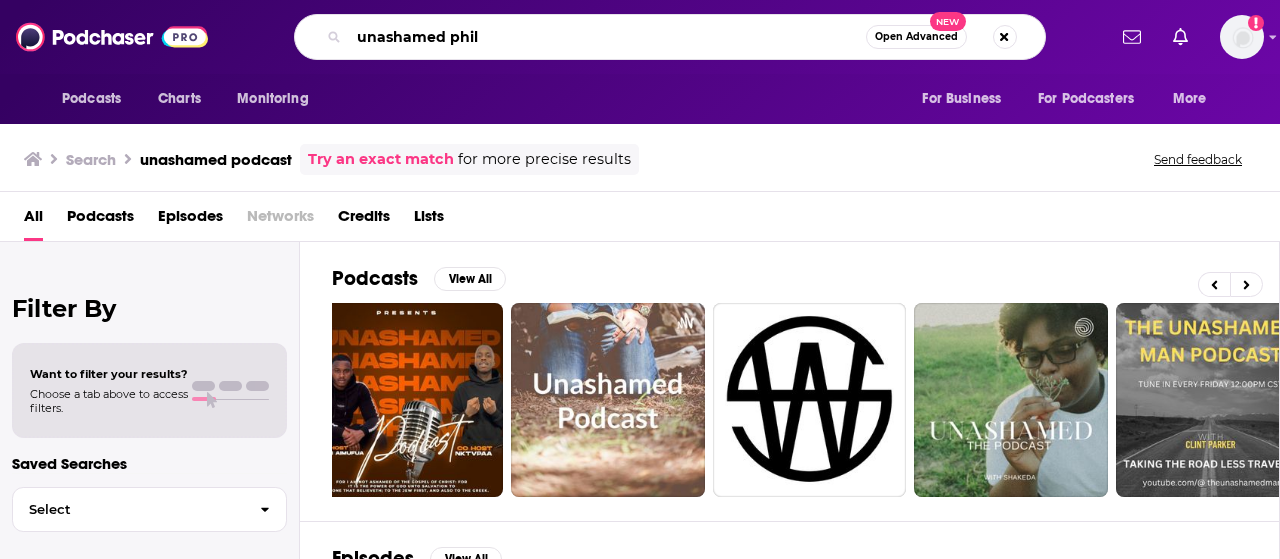 type on "unashamed phil" 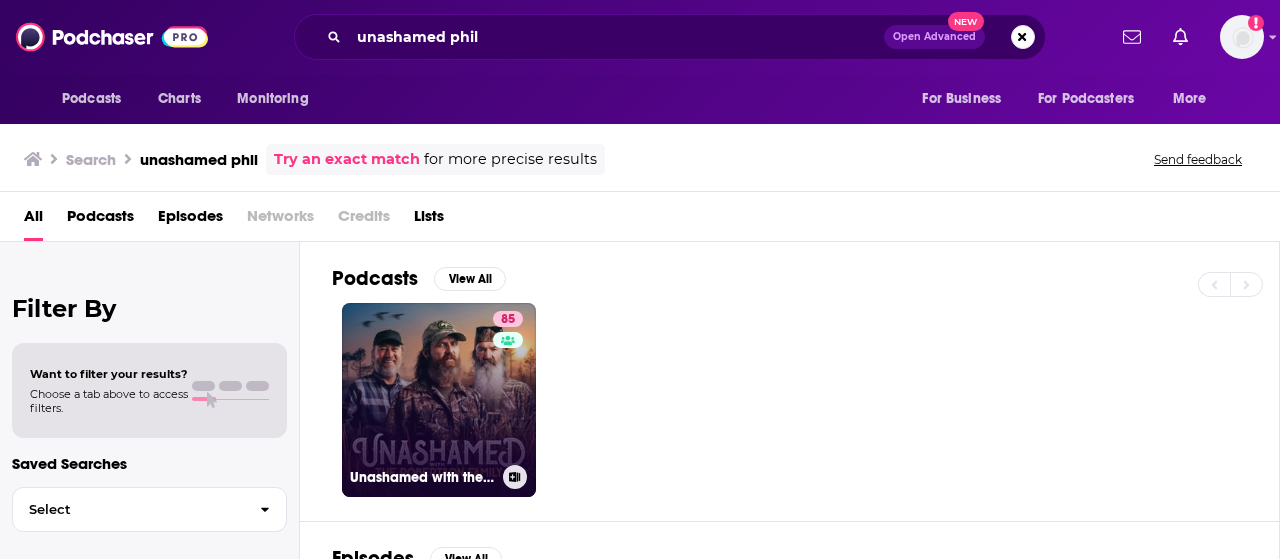 click on "85 Unashamed with the Robertson Family" at bounding box center (439, 400) 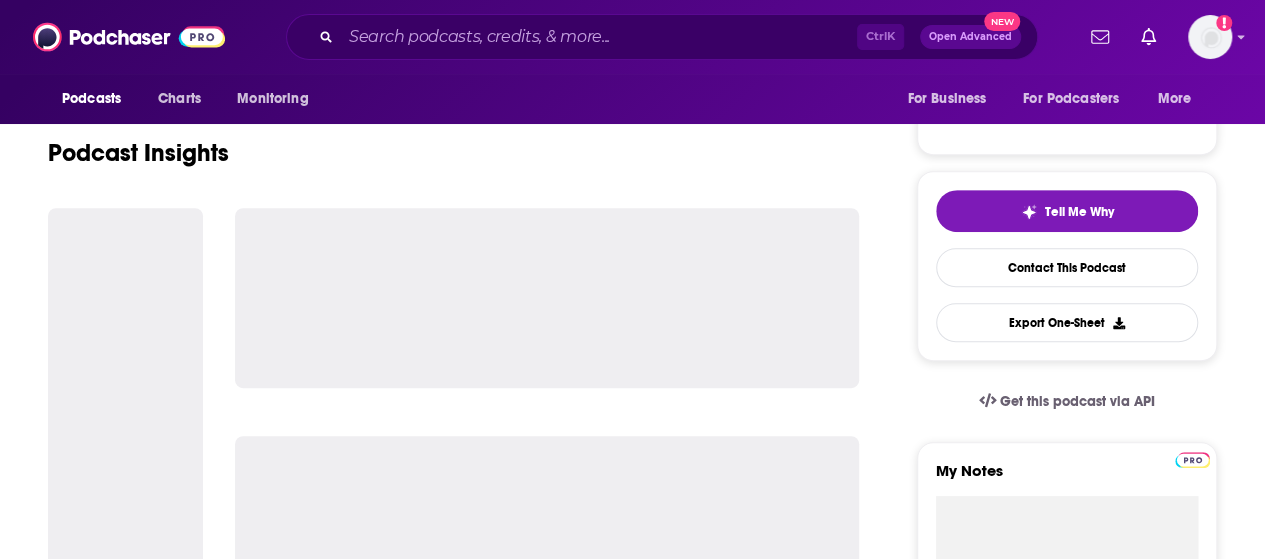 scroll, scrollTop: 376, scrollLeft: 0, axis: vertical 